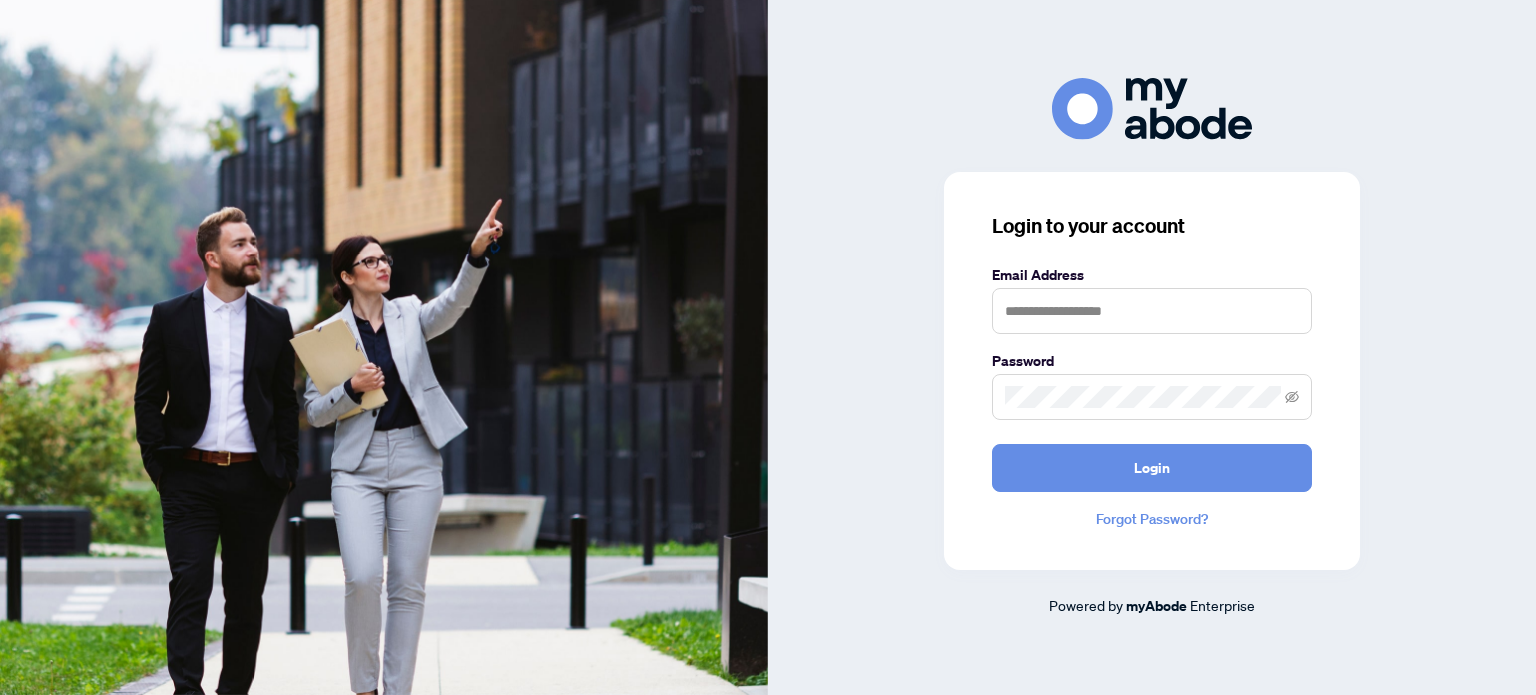 scroll, scrollTop: 0, scrollLeft: 0, axis: both 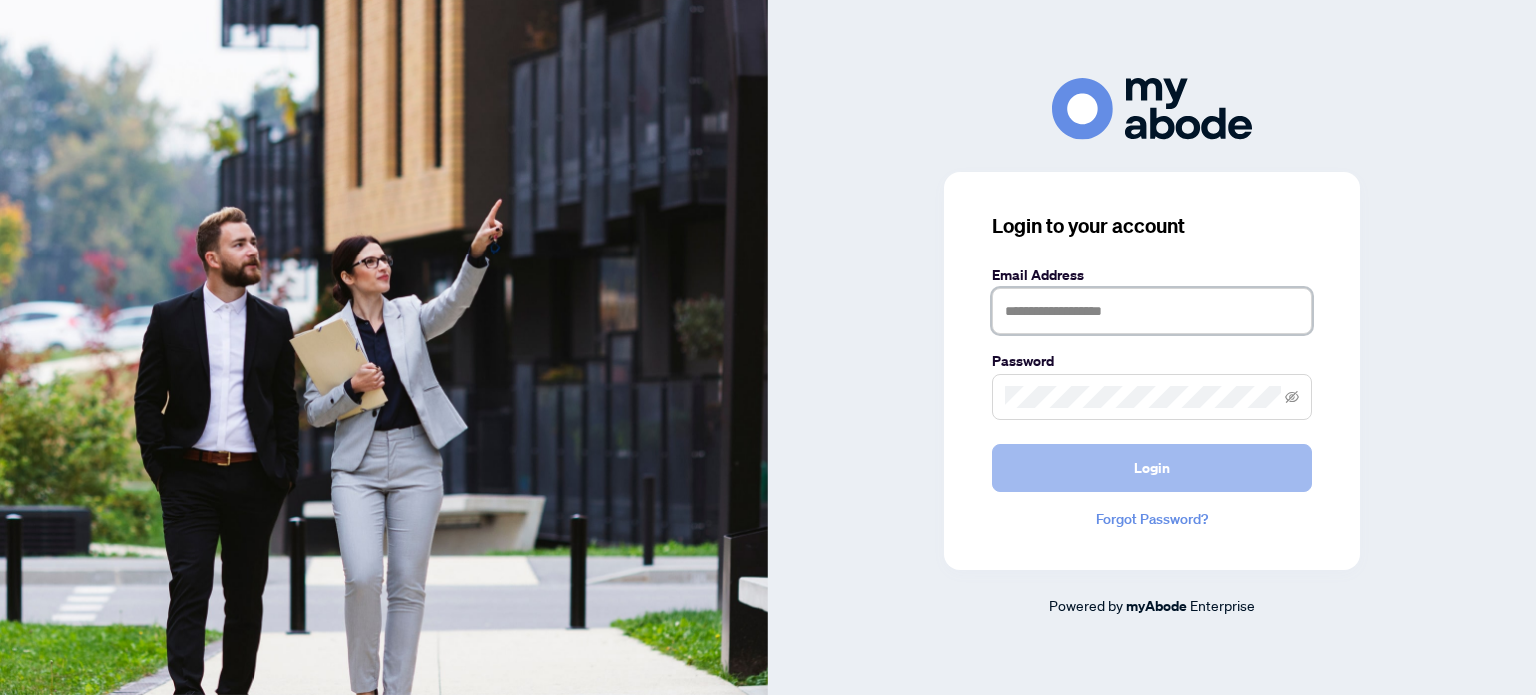 type on "**********" 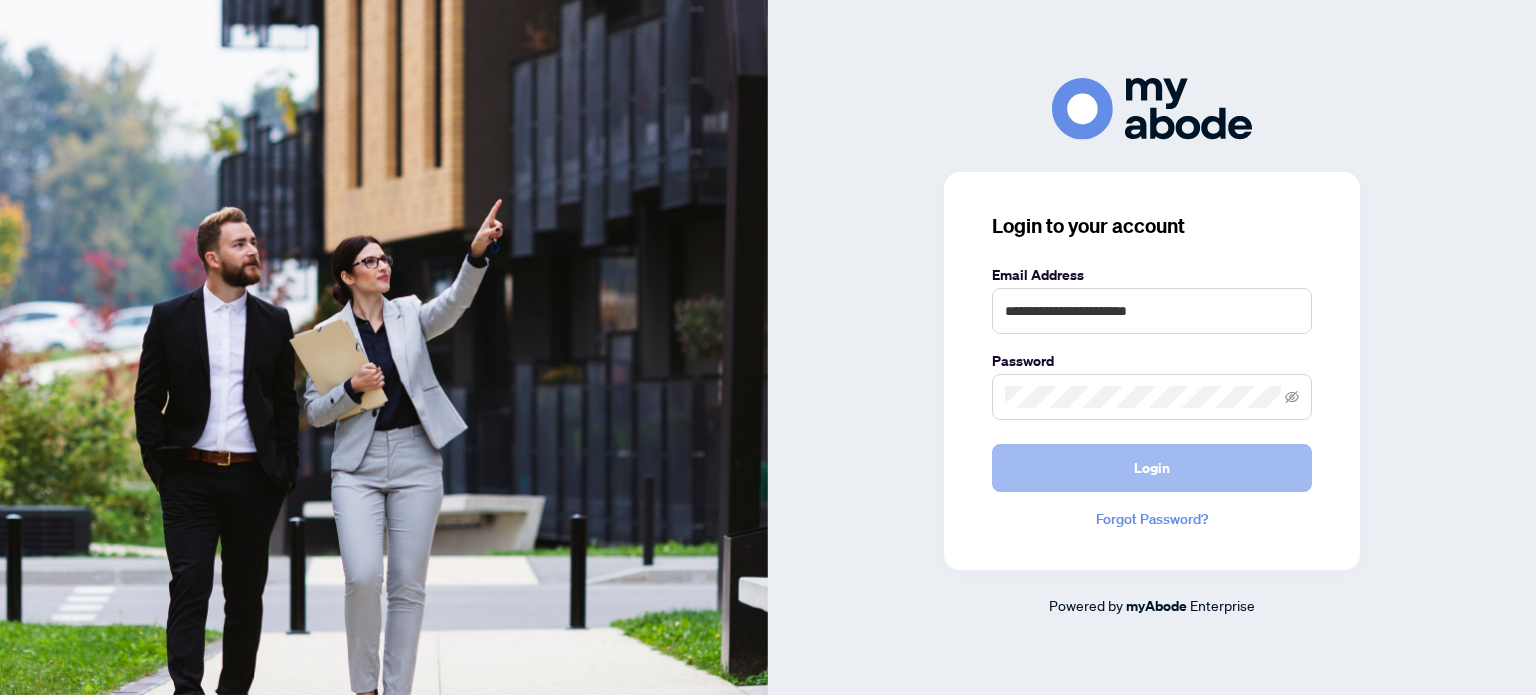 click on "Login" at bounding box center (1152, 468) 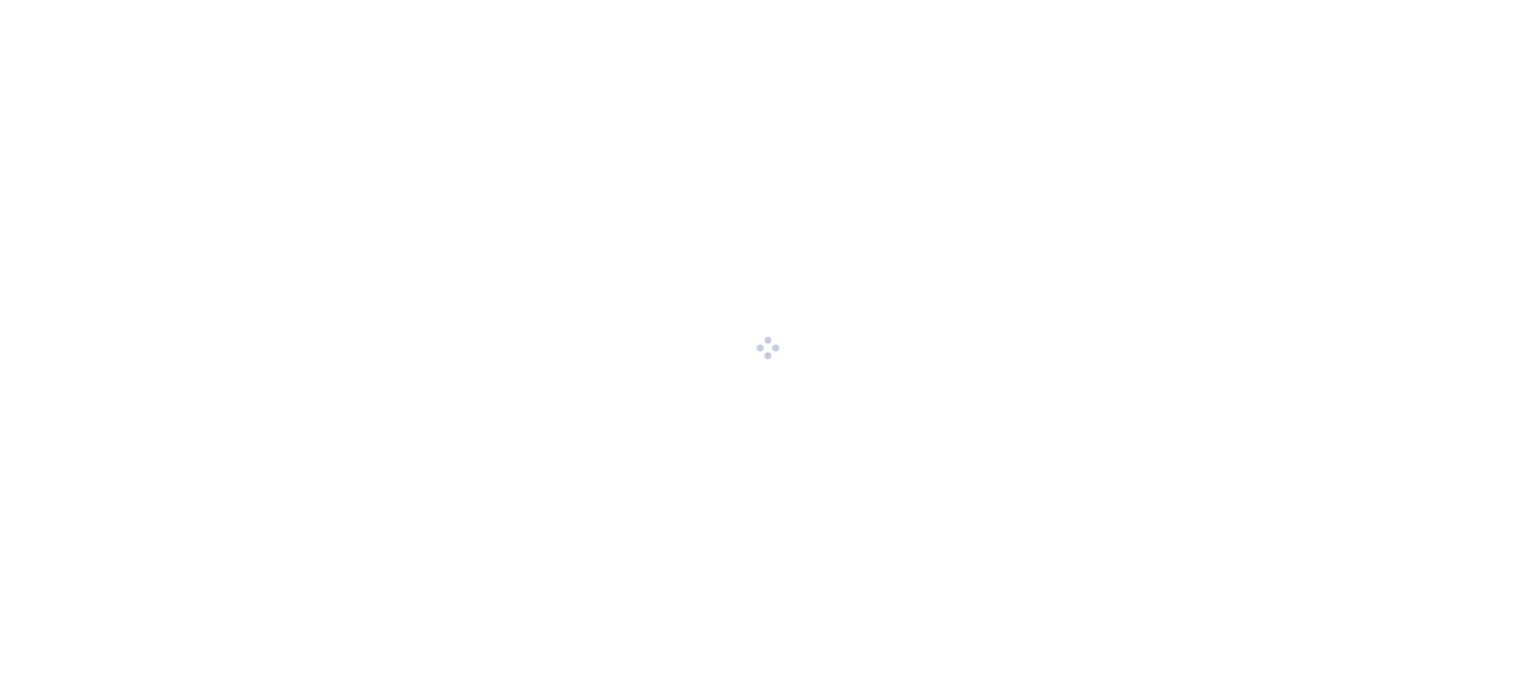 scroll, scrollTop: 0, scrollLeft: 0, axis: both 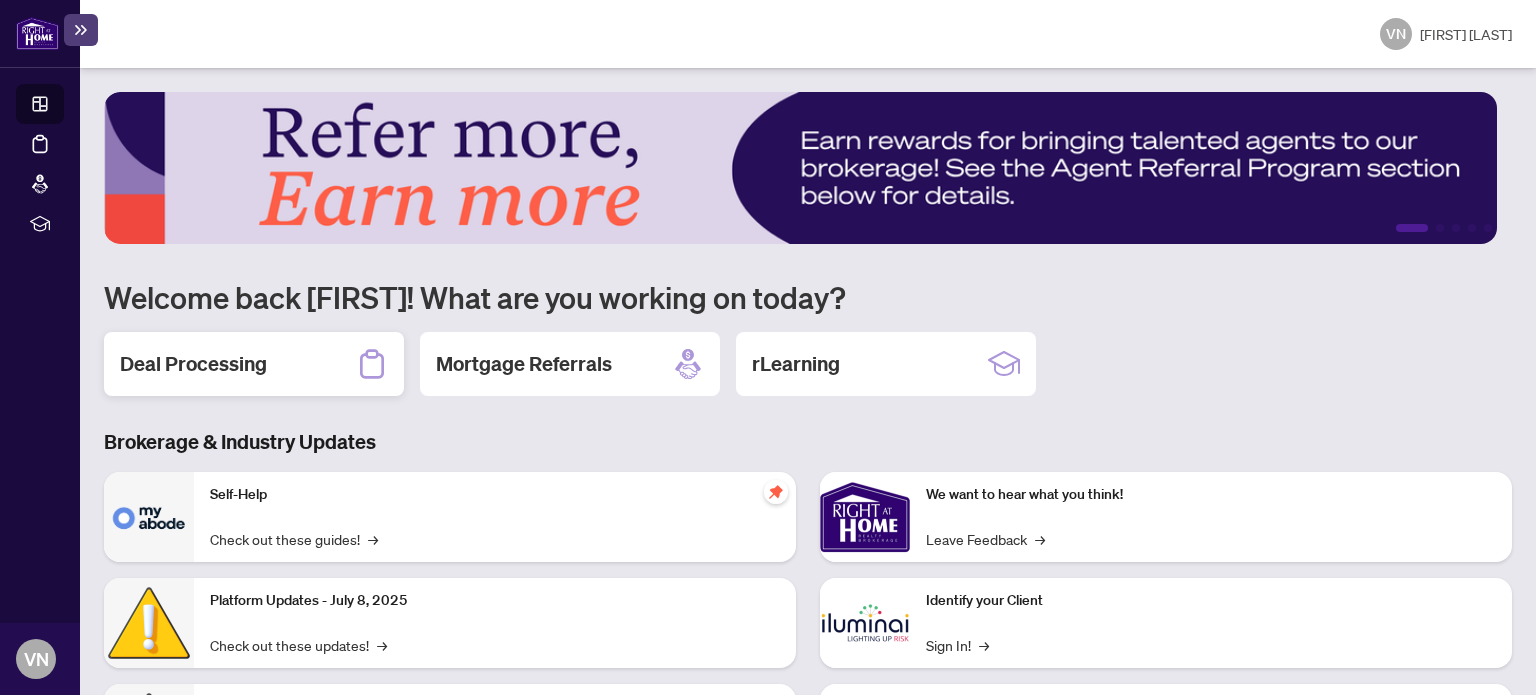 click on "Deal Processing" at bounding box center (193, 364) 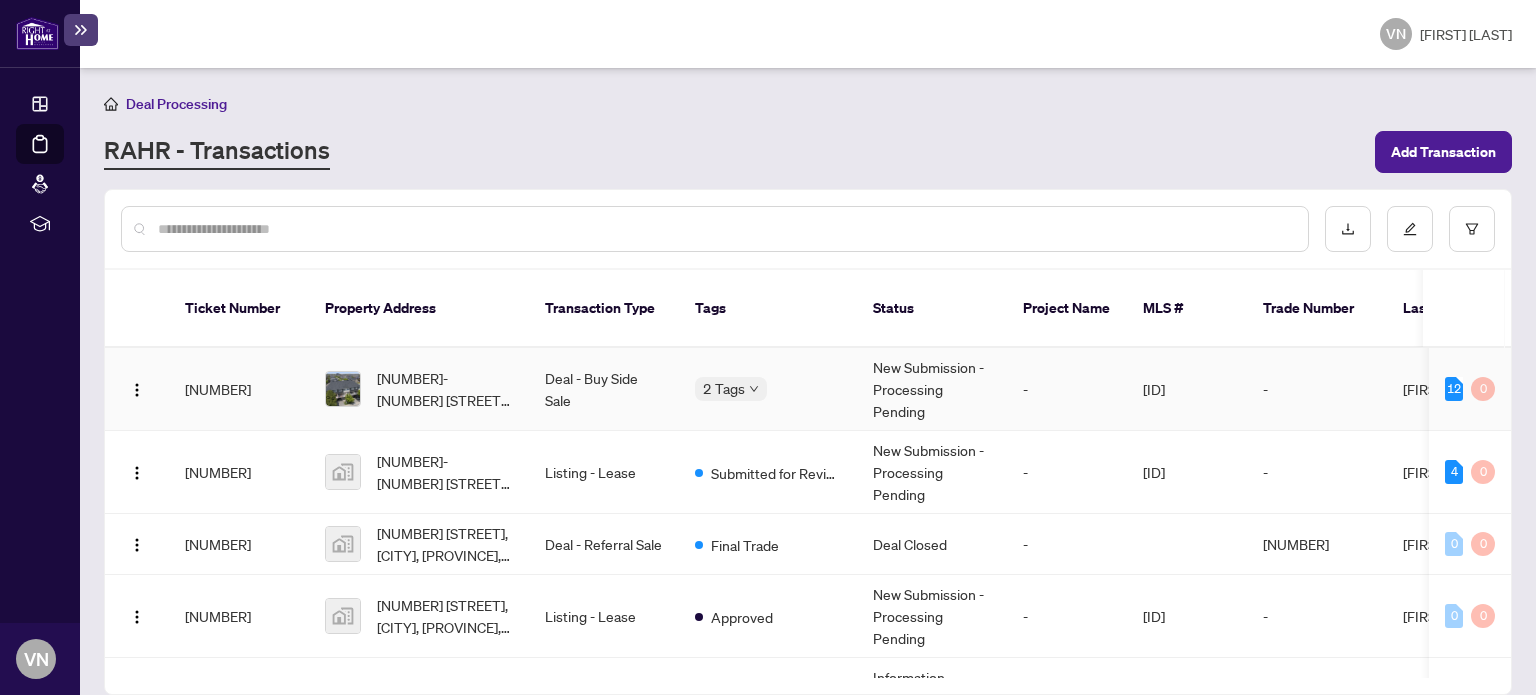 click on "[NUMBER]-[NUMBER] [STREET], [CITY], [PROVINCE] [POSTAL_CODE], [COUNTRY]" at bounding box center (445, 389) 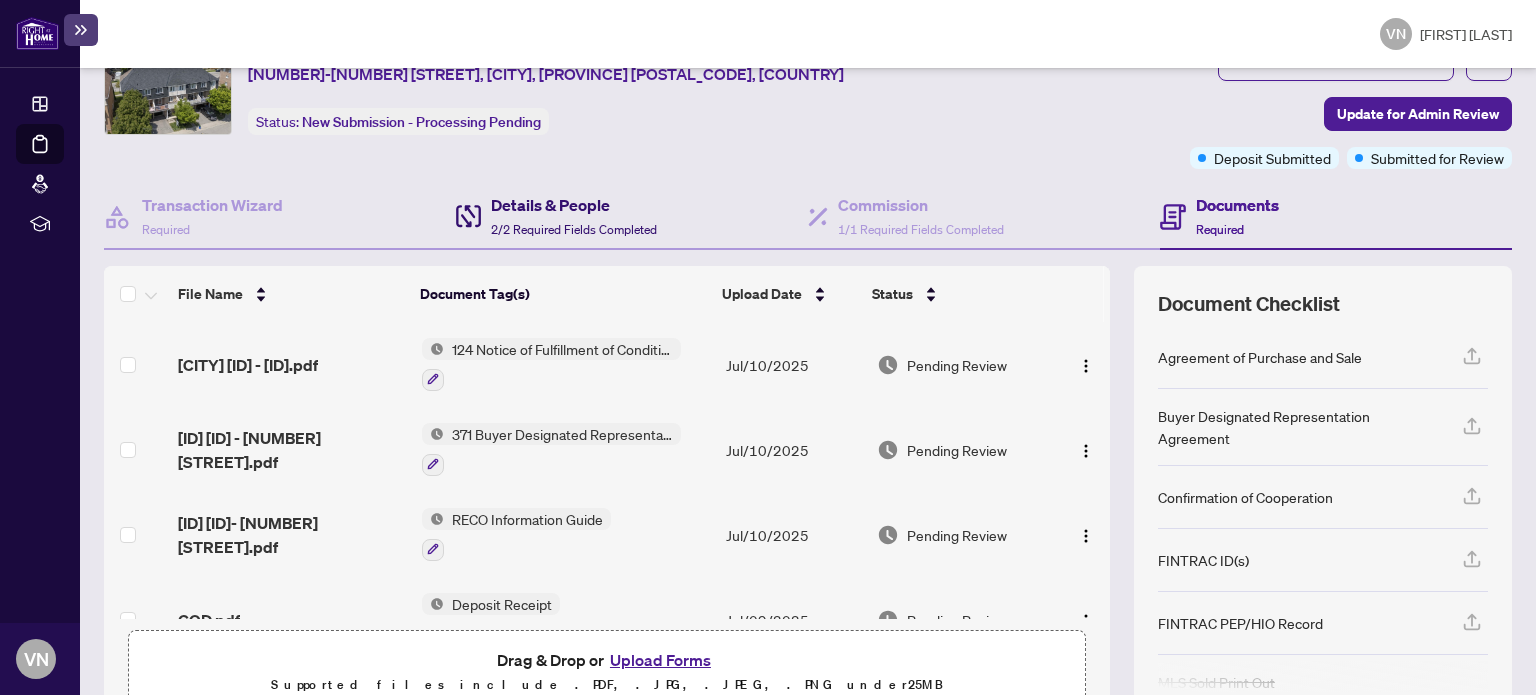 click on "Details & People" at bounding box center [574, 205] 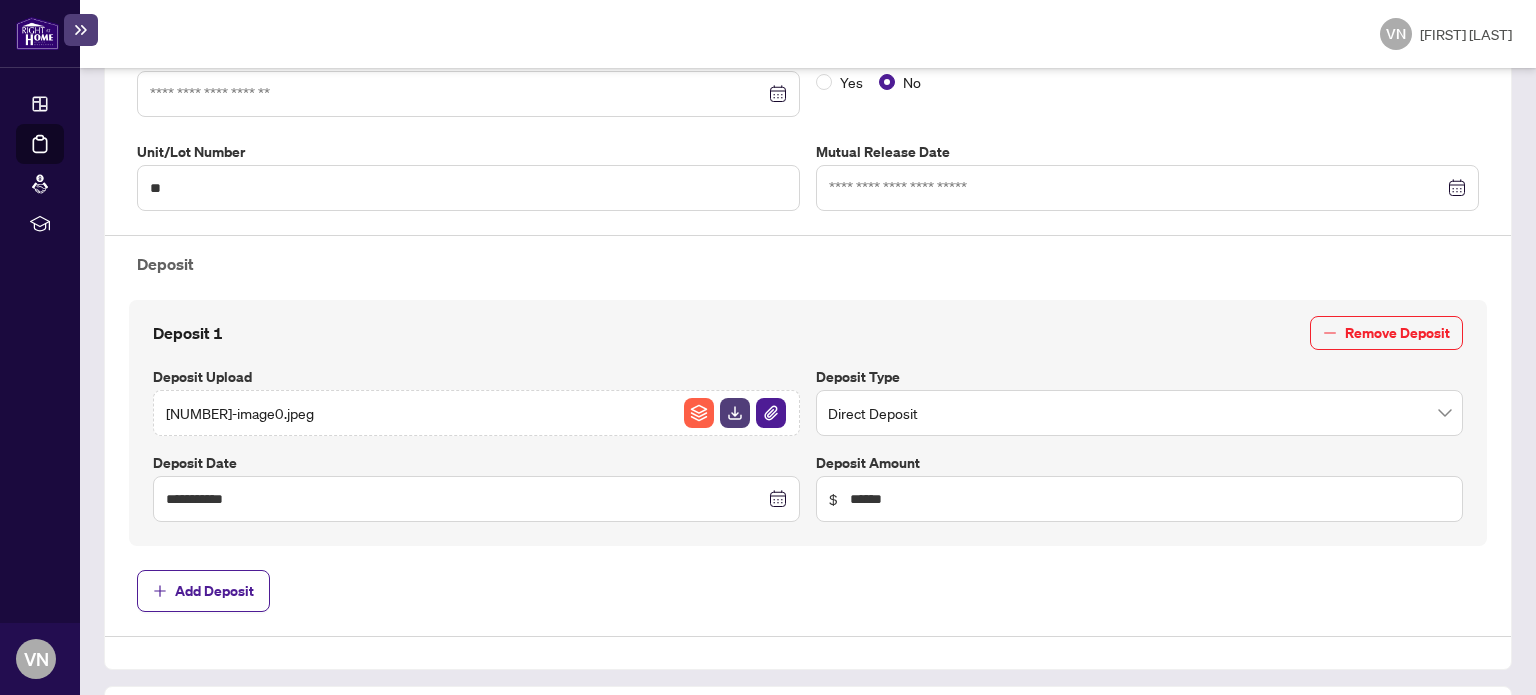 type on "**********" 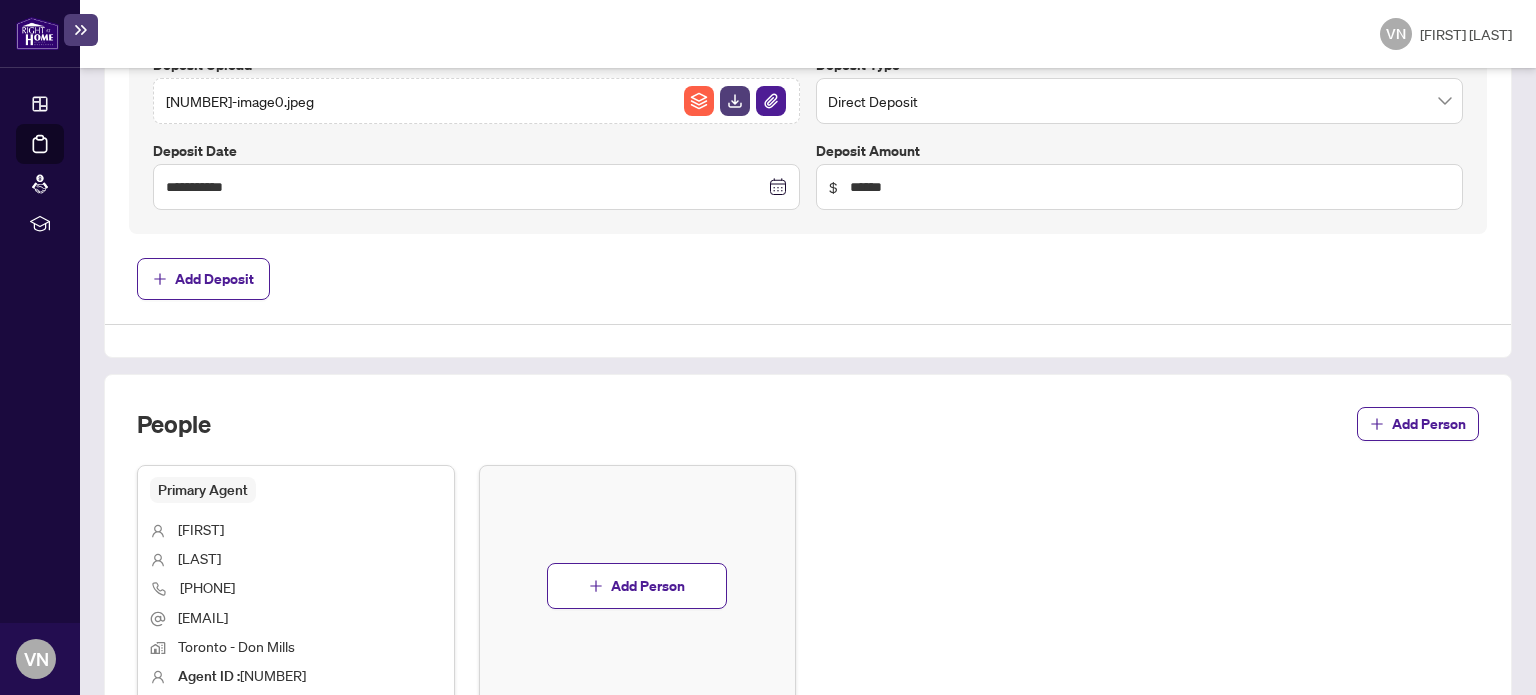 scroll, scrollTop: 888, scrollLeft: 0, axis: vertical 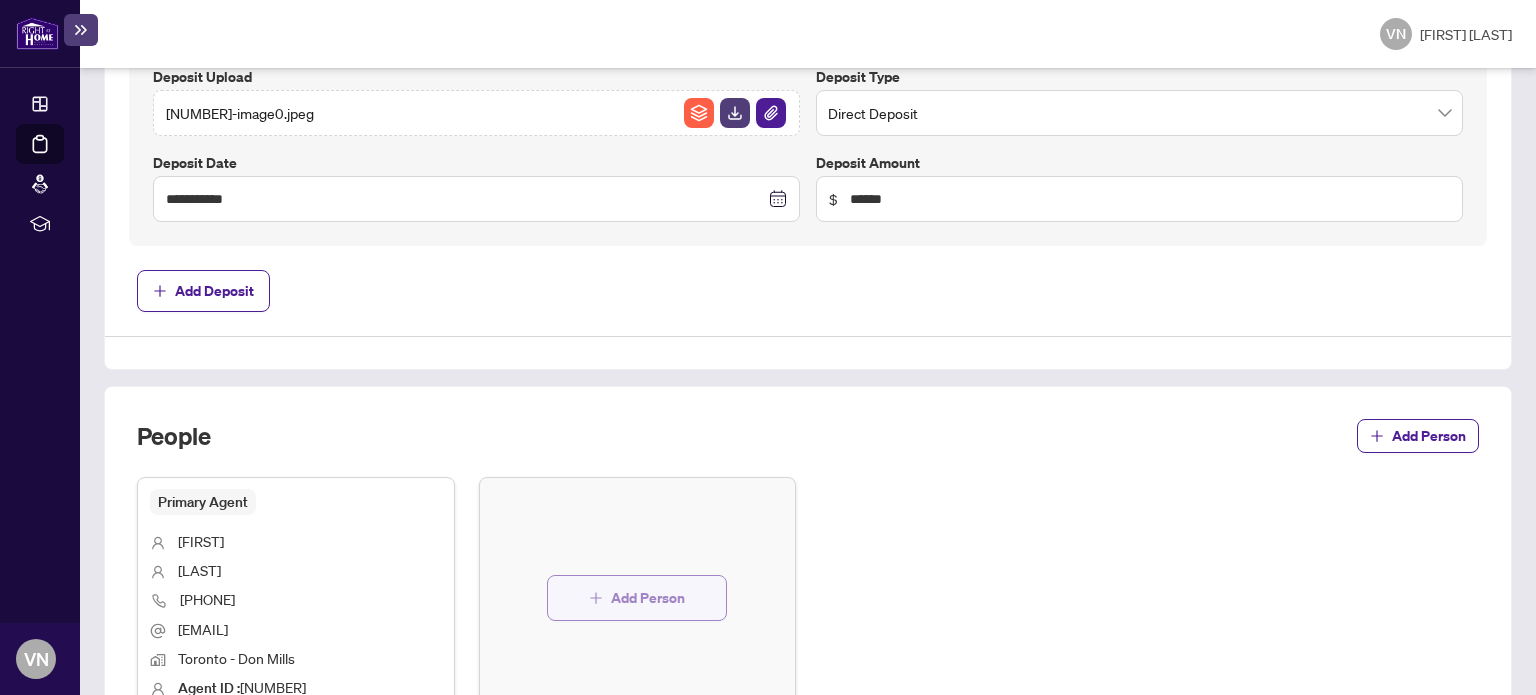 click on "Add Person" at bounding box center [637, 598] 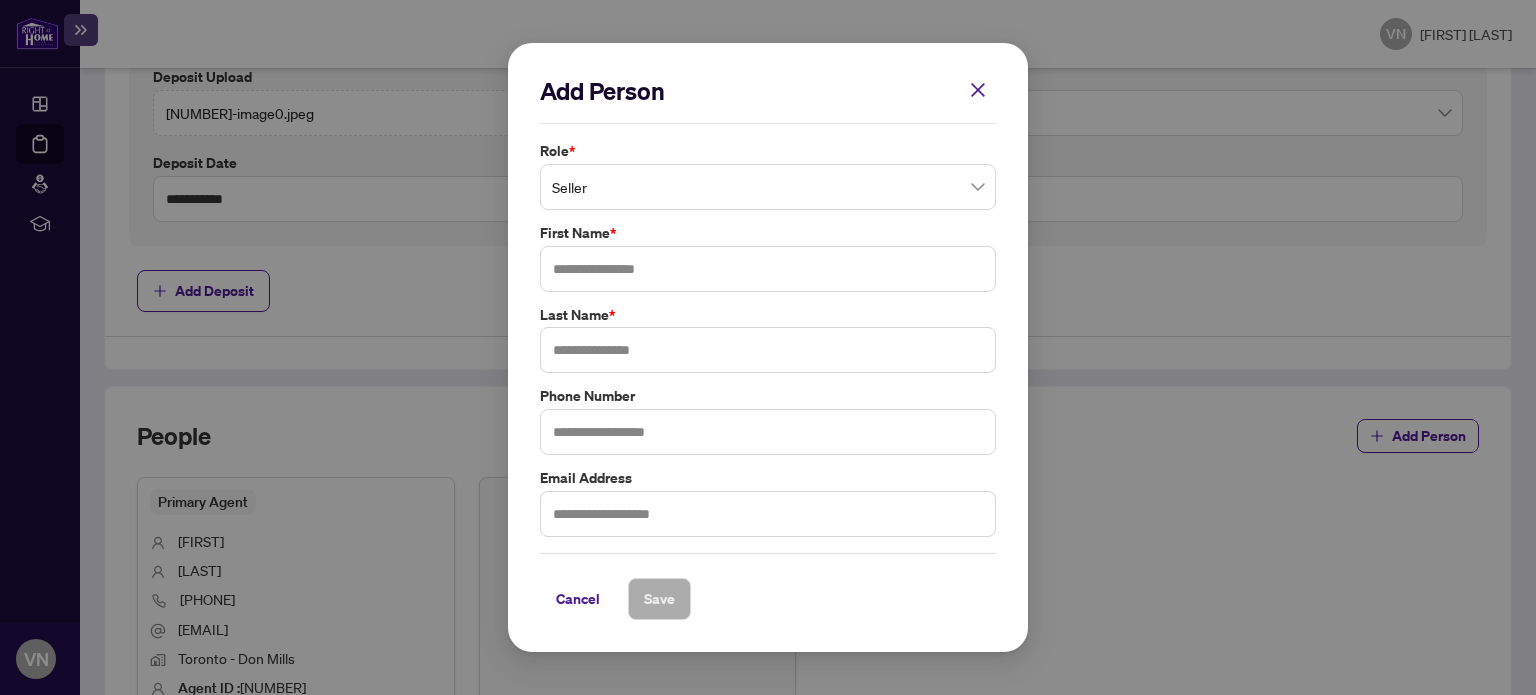 click on "Seller" at bounding box center [768, 187] 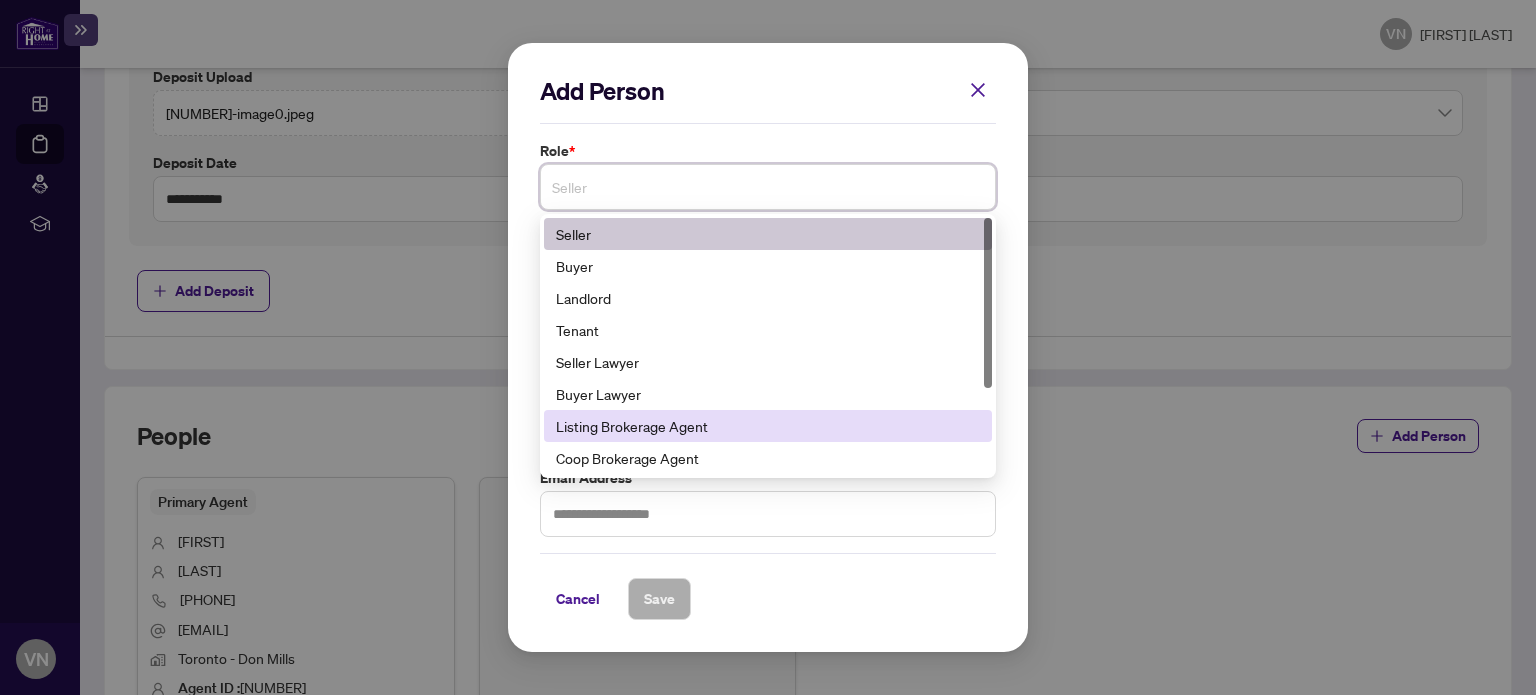 click on "Listing Brokerage Agent" at bounding box center [768, 426] 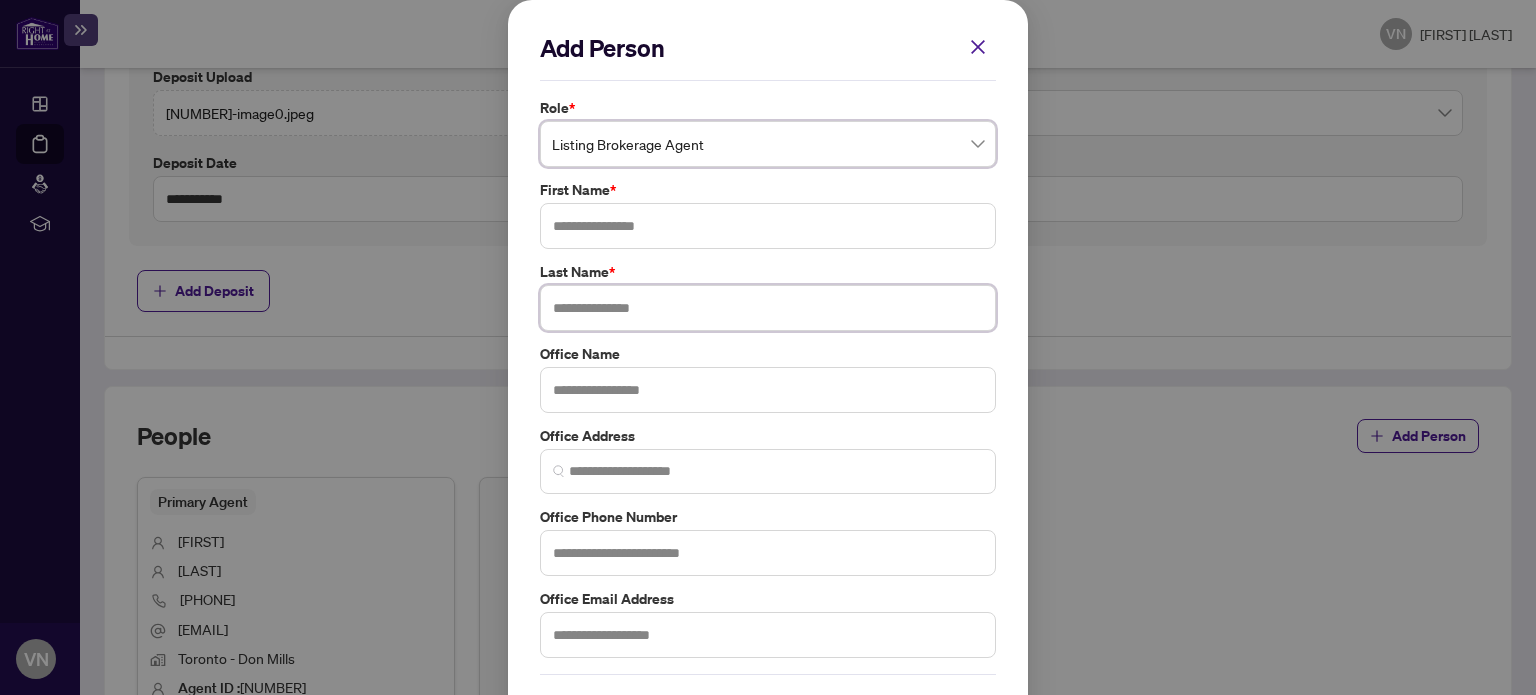 click at bounding box center (768, 308) 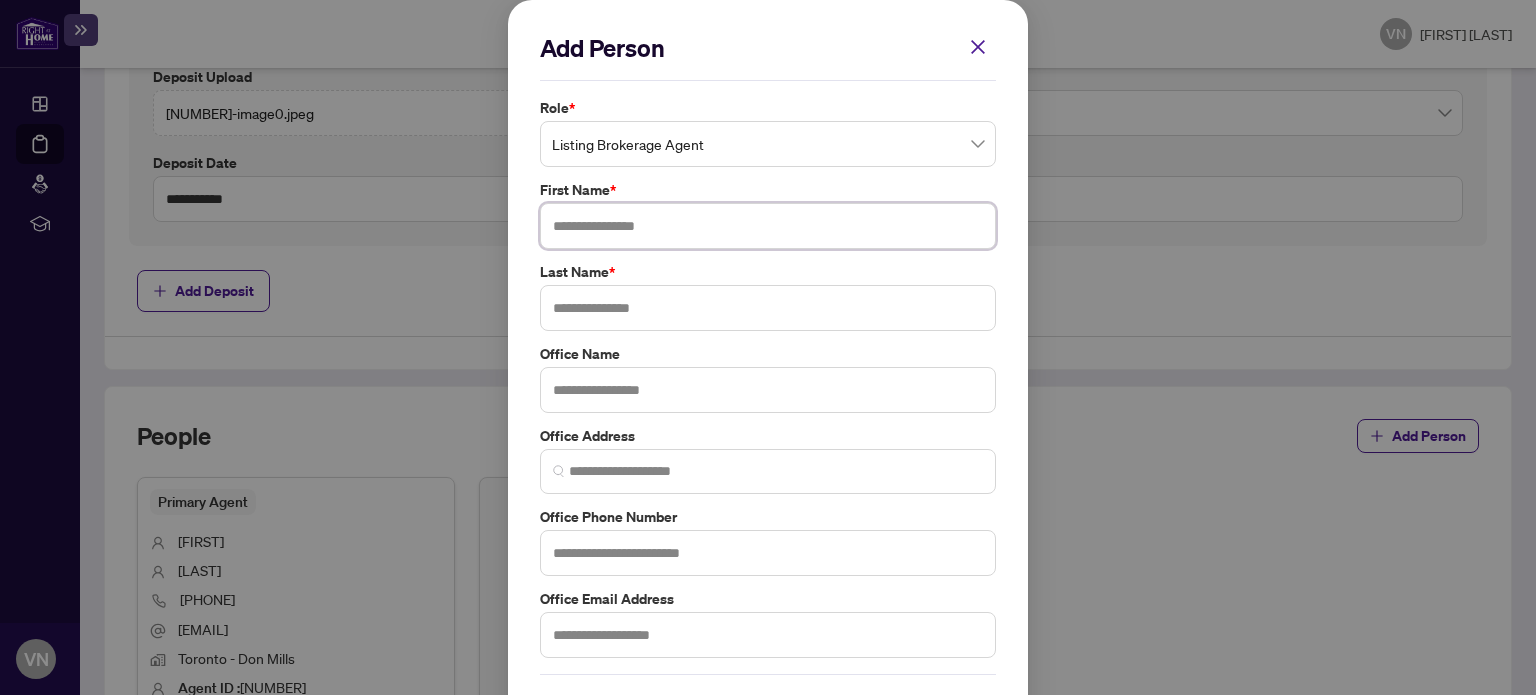 click at bounding box center (768, 226) 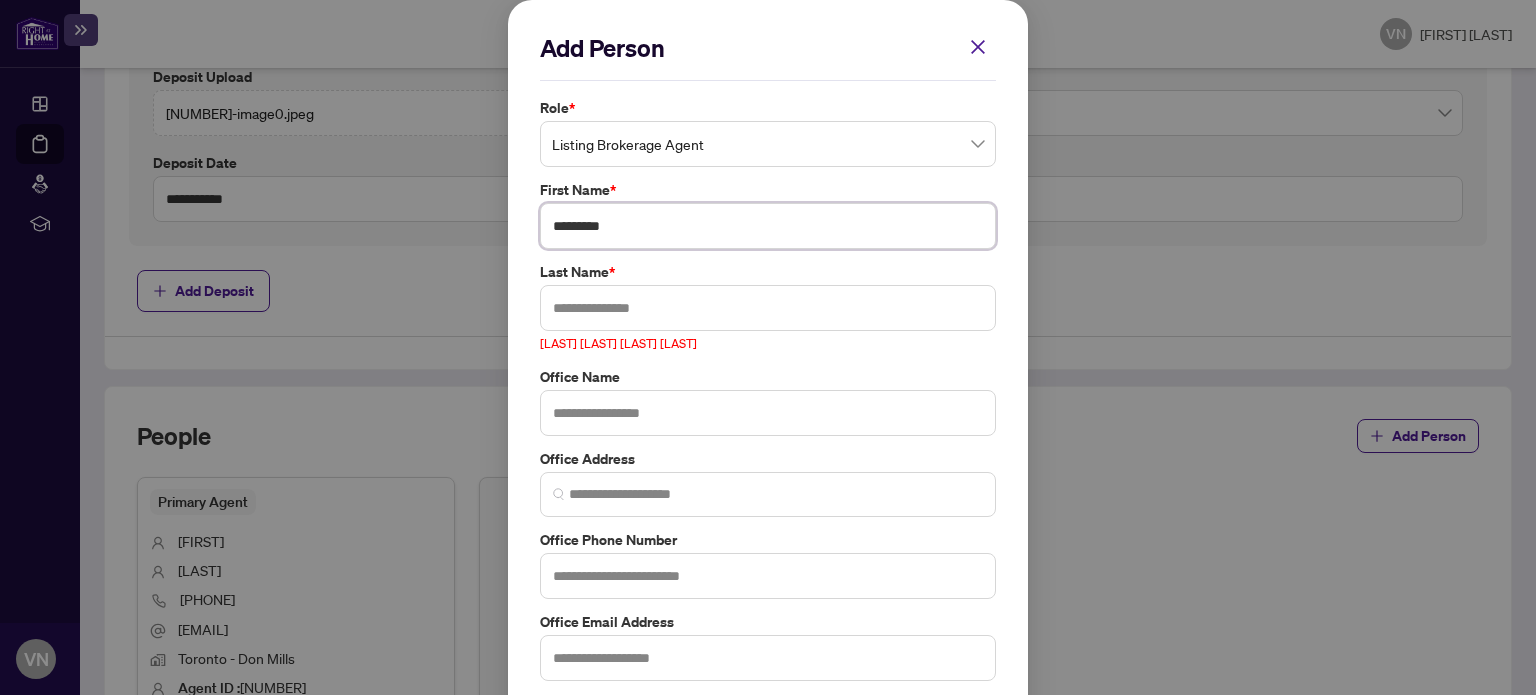 type on "********" 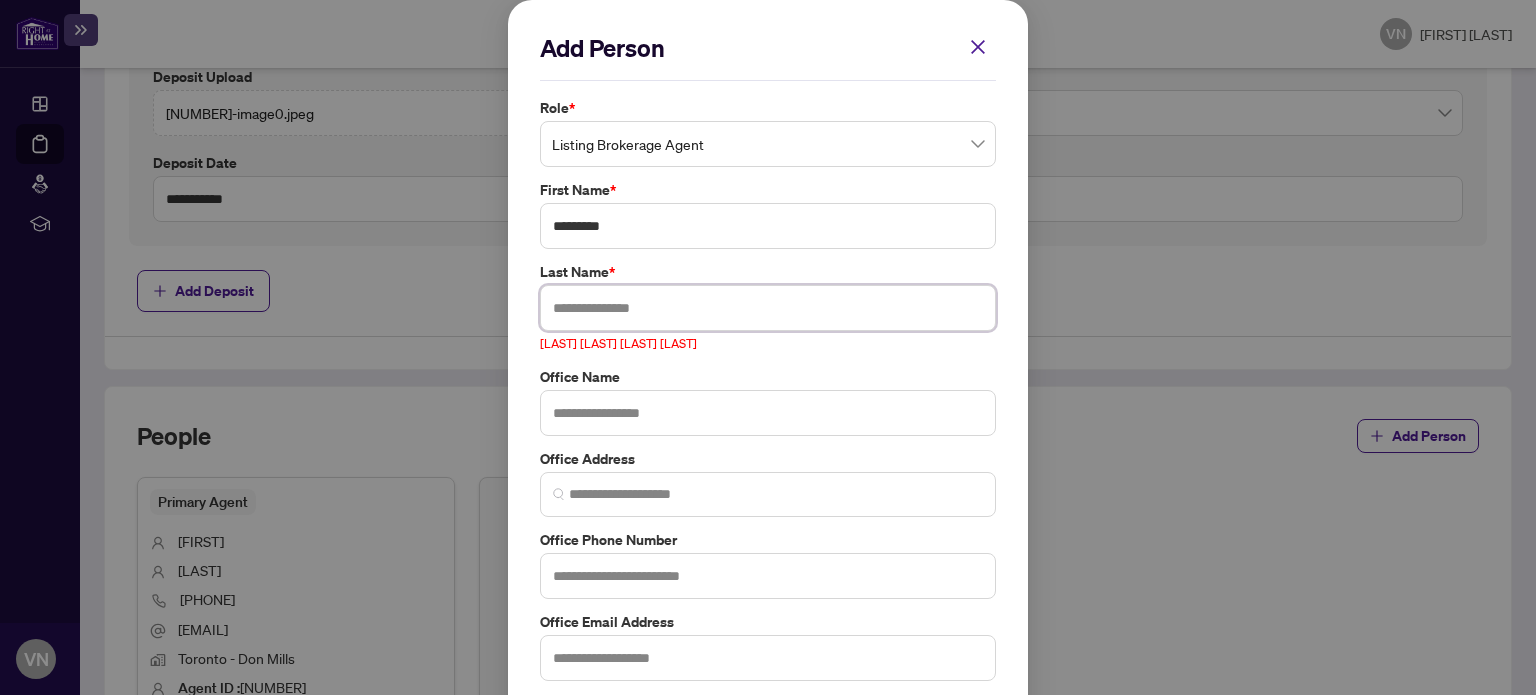 click at bounding box center [768, 308] 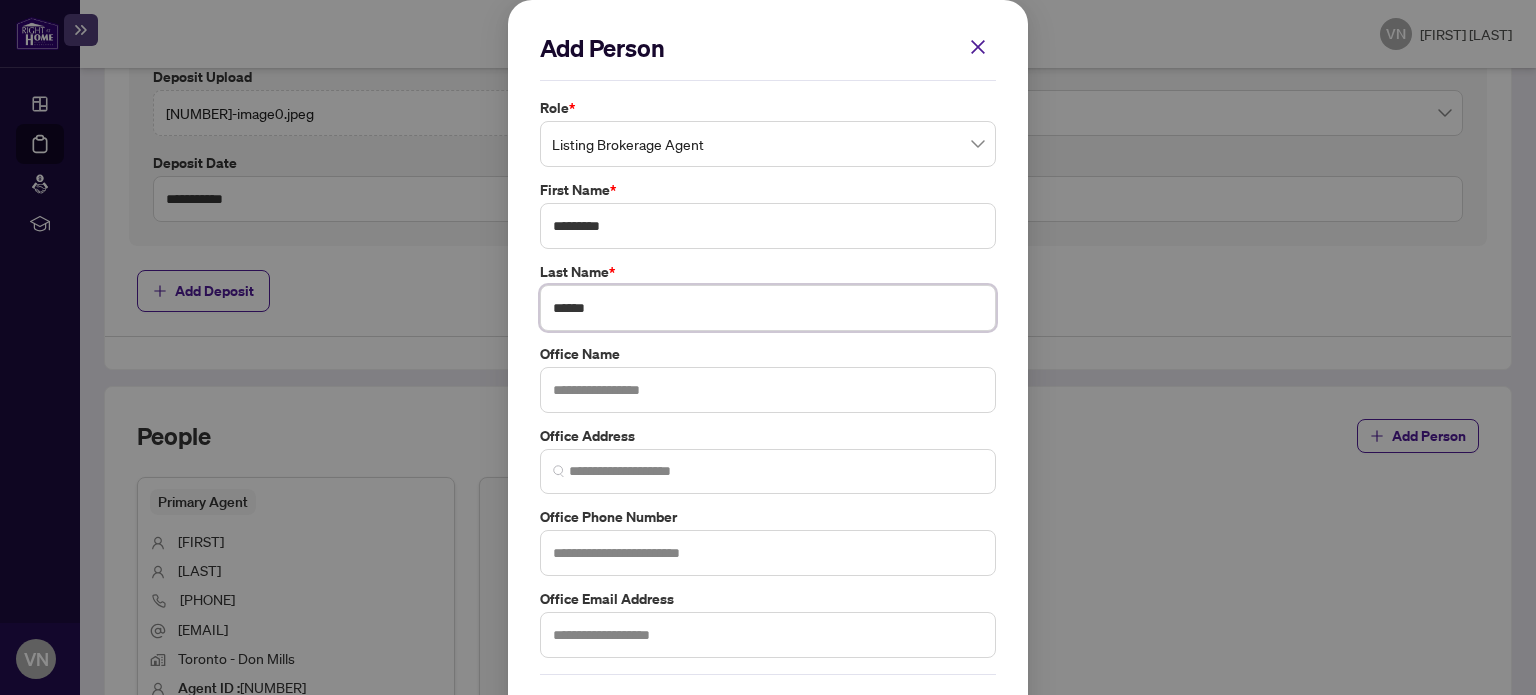 type on "******" 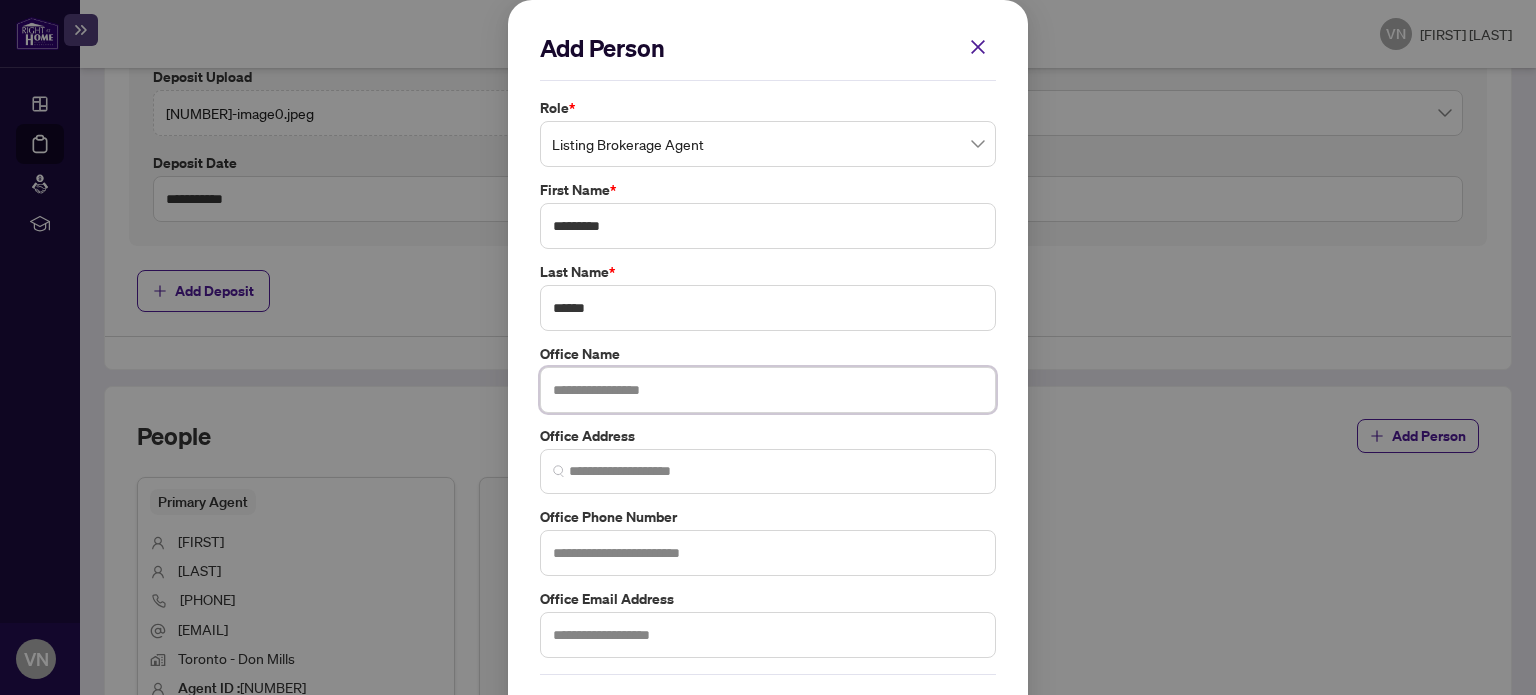 click at bounding box center [768, 390] 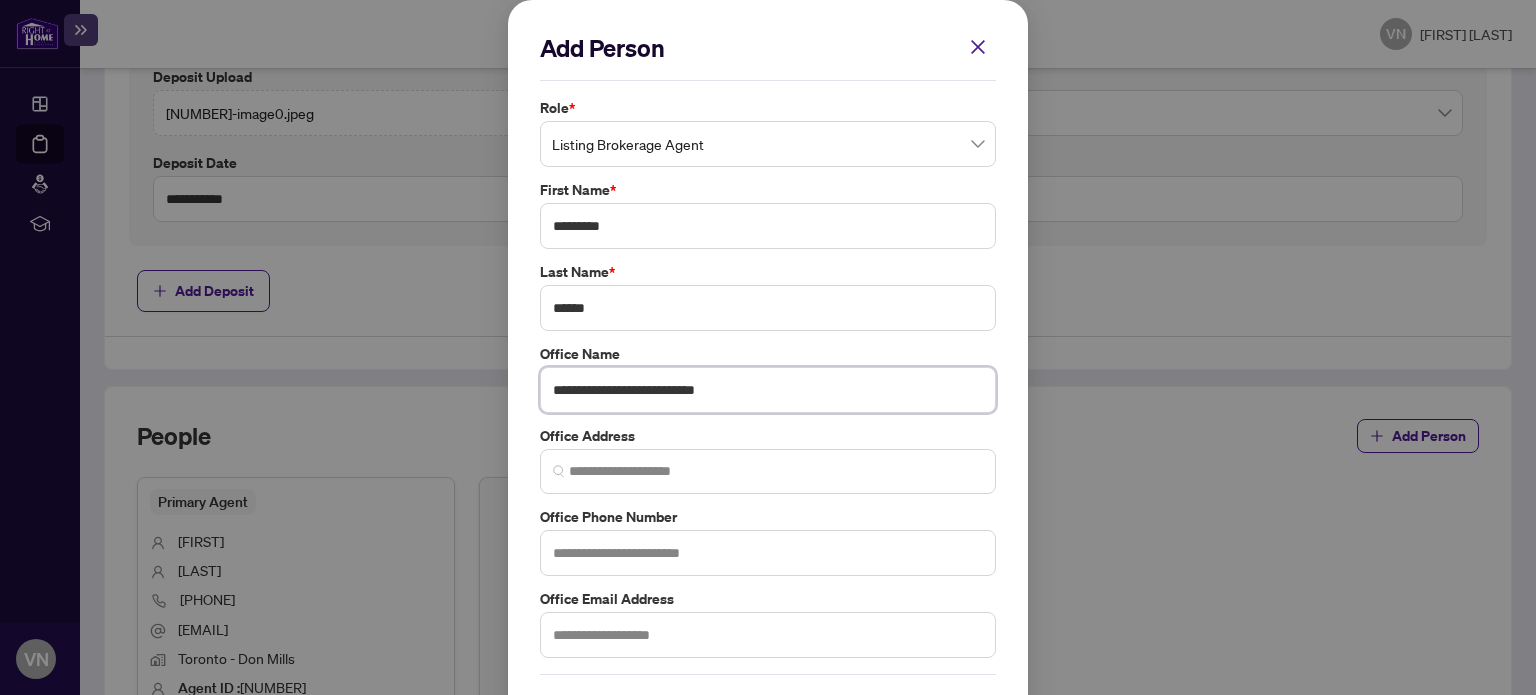 type on "**********" 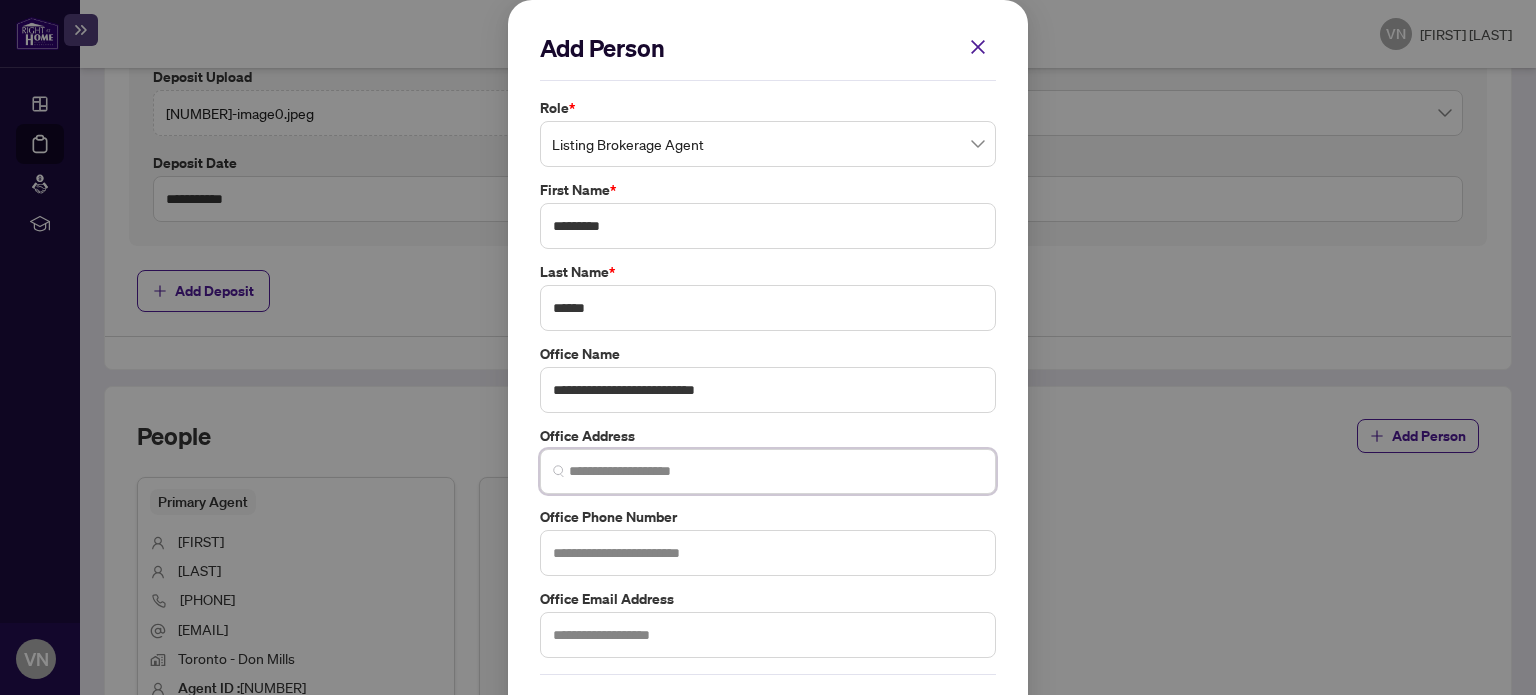 click at bounding box center [776, 471] 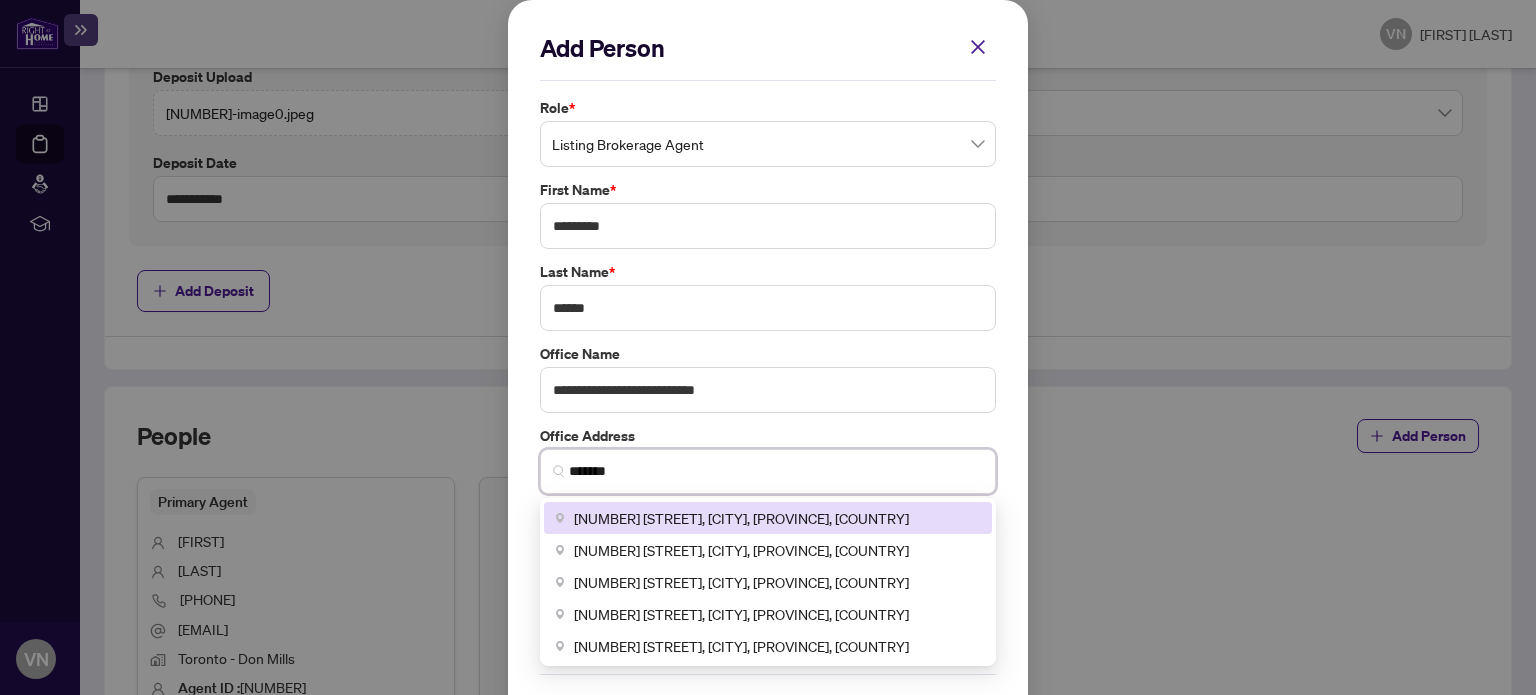 click on "[NUMBER] [STREET], [CITY], [PROVINCE], [COUNTRY]" at bounding box center [768, 518] 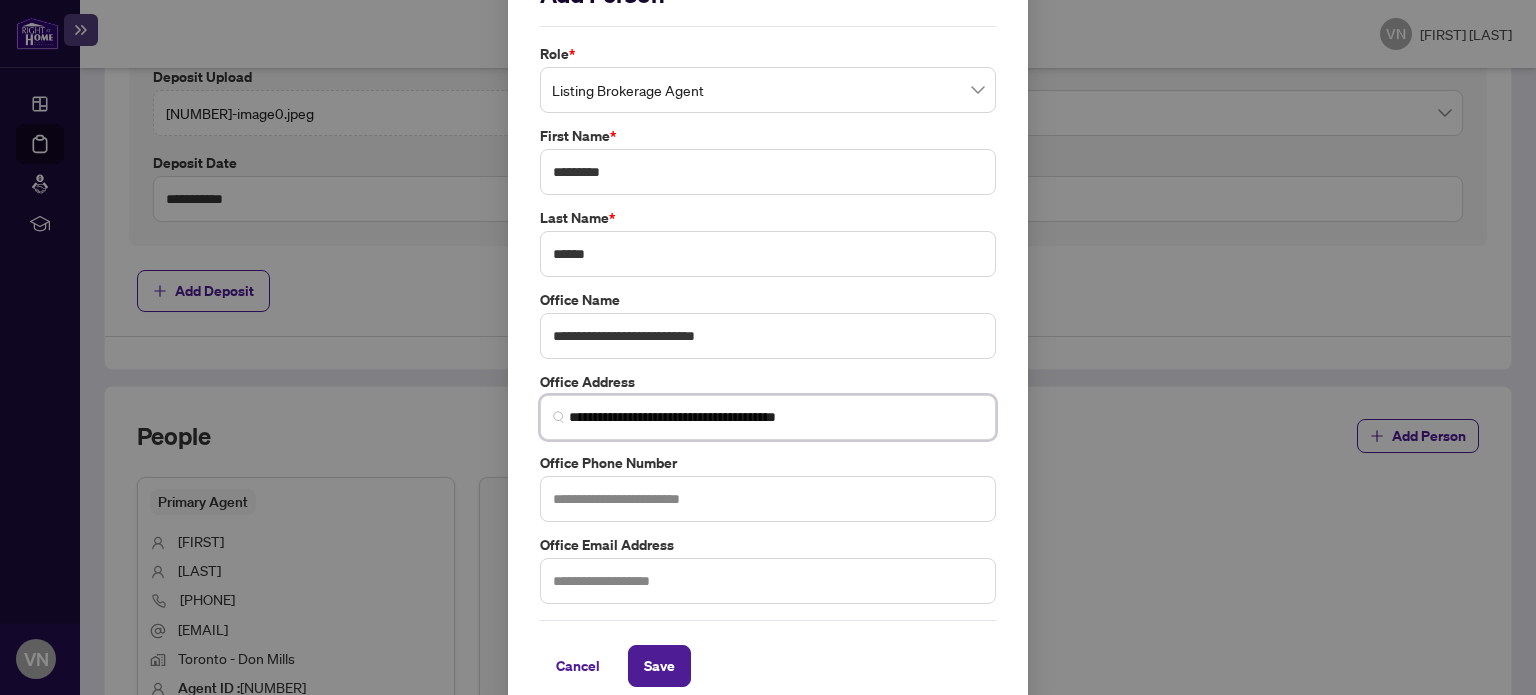 scroll, scrollTop: 74, scrollLeft: 0, axis: vertical 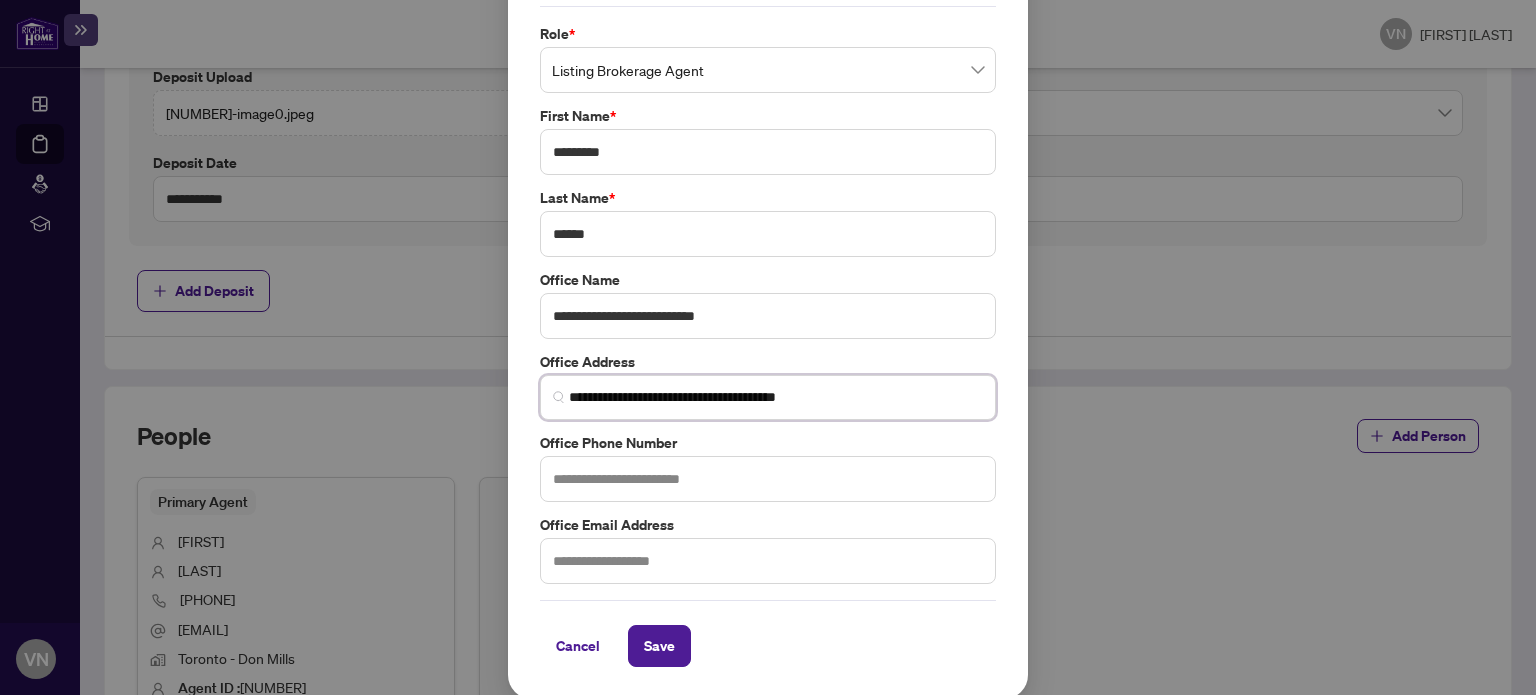 type on "**********" 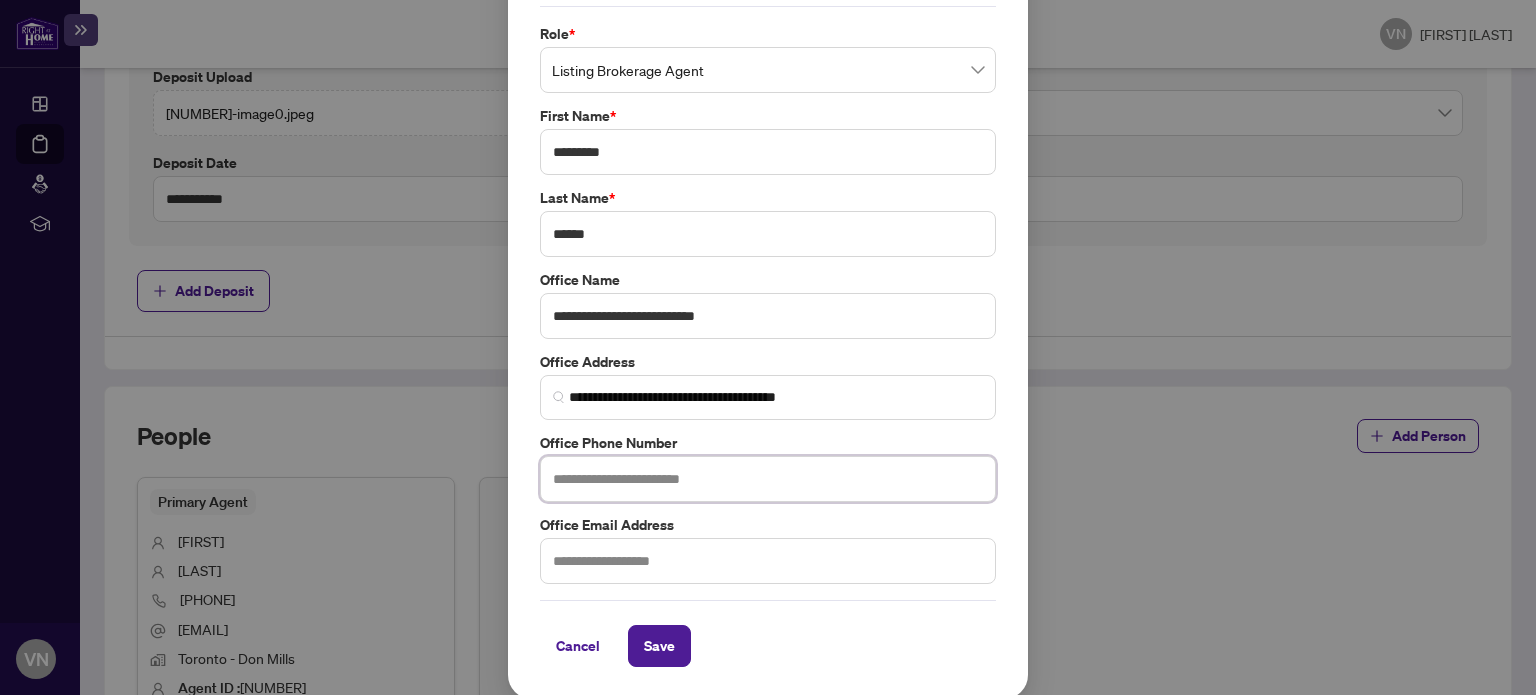 click at bounding box center [768, 479] 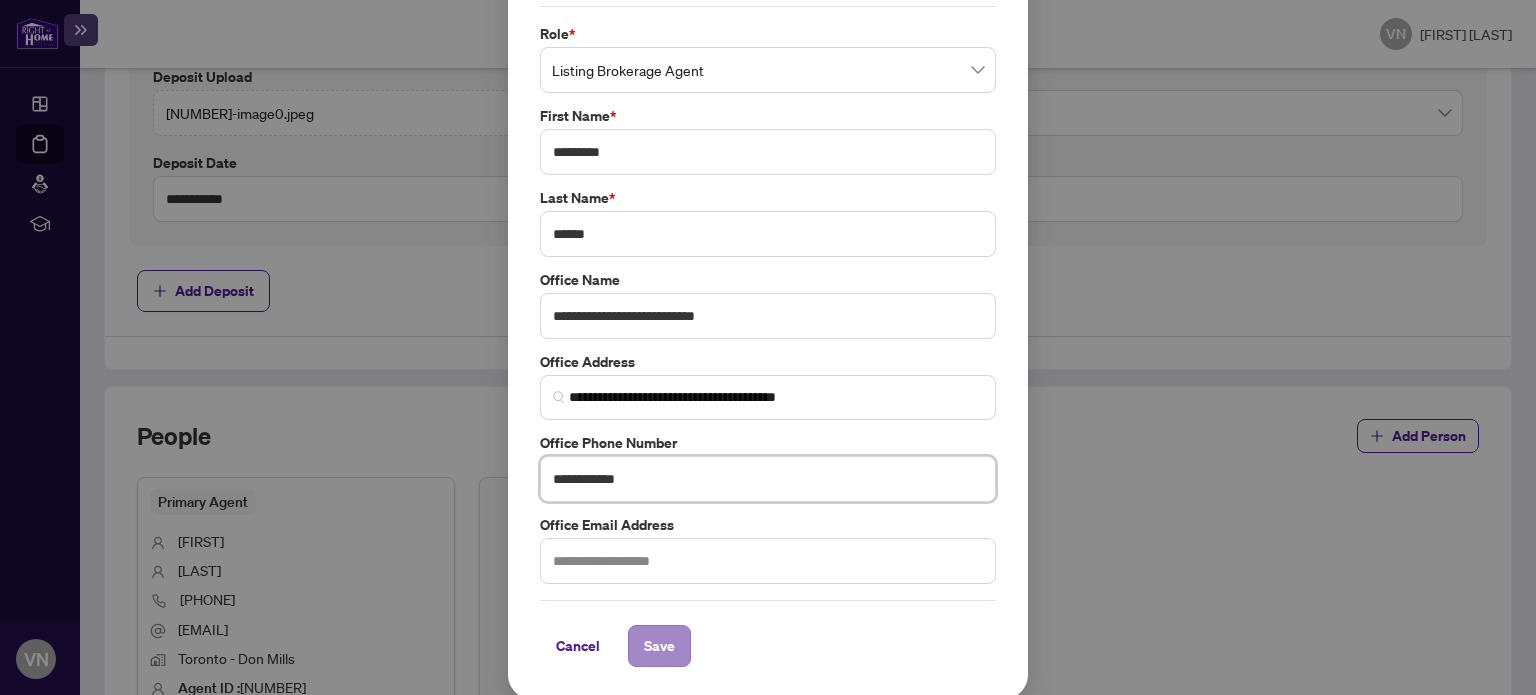 type on "**********" 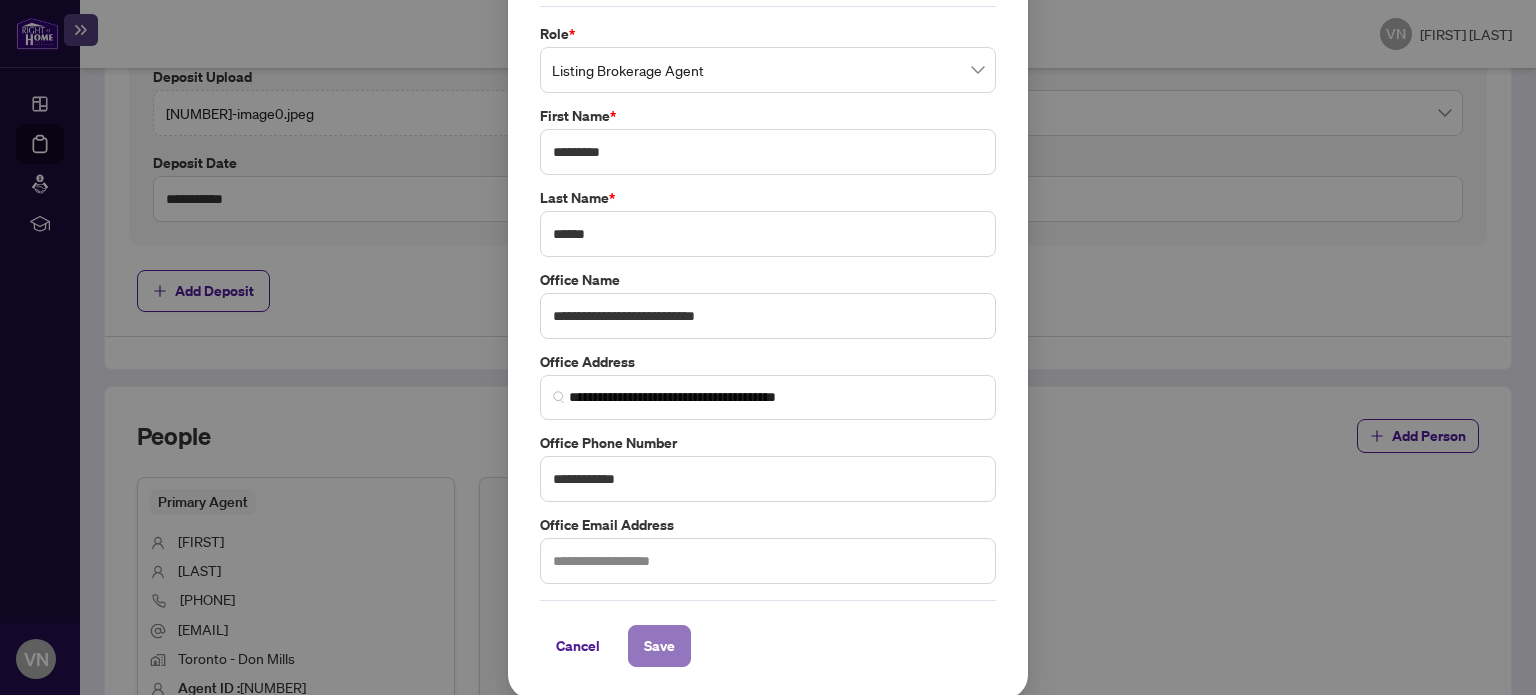 click on "Save" at bounding box center [659, 646] 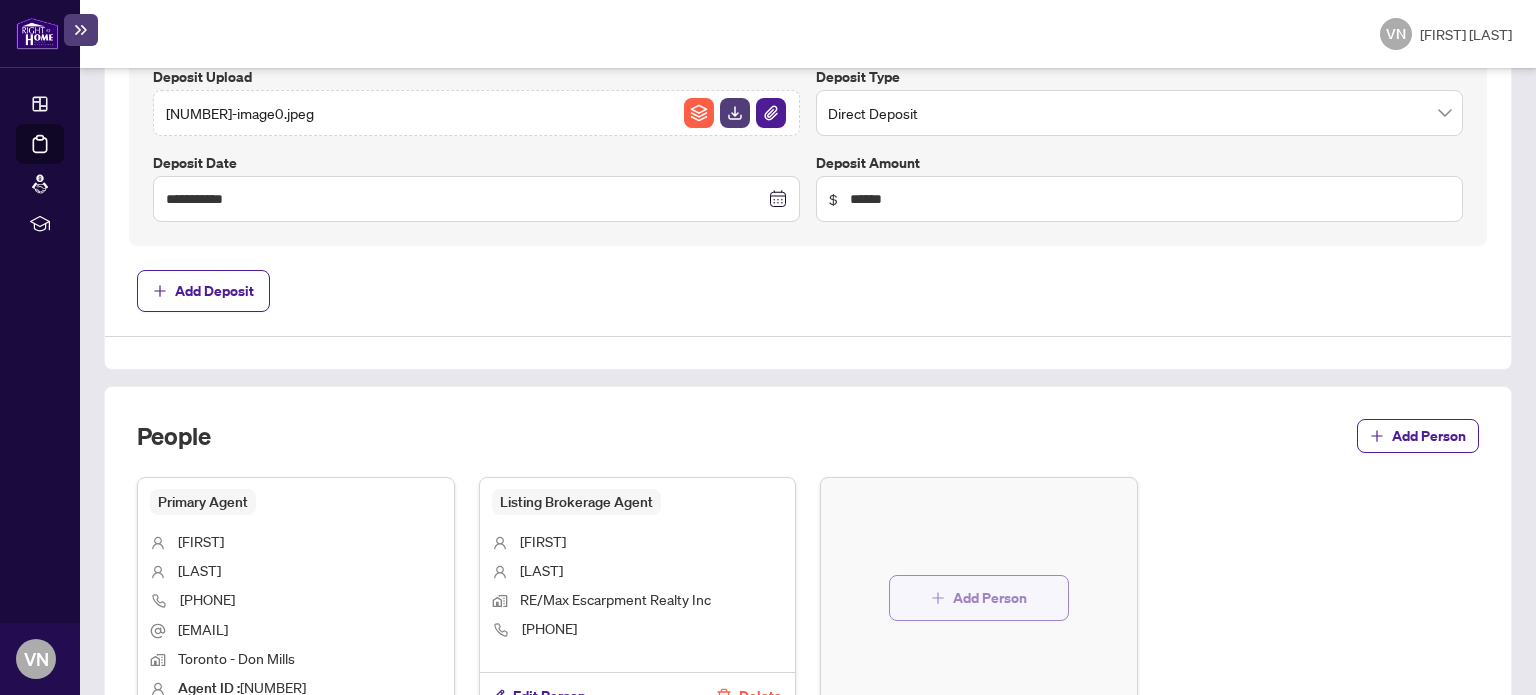 click on "Add Person" at bounding box center [979, 598] 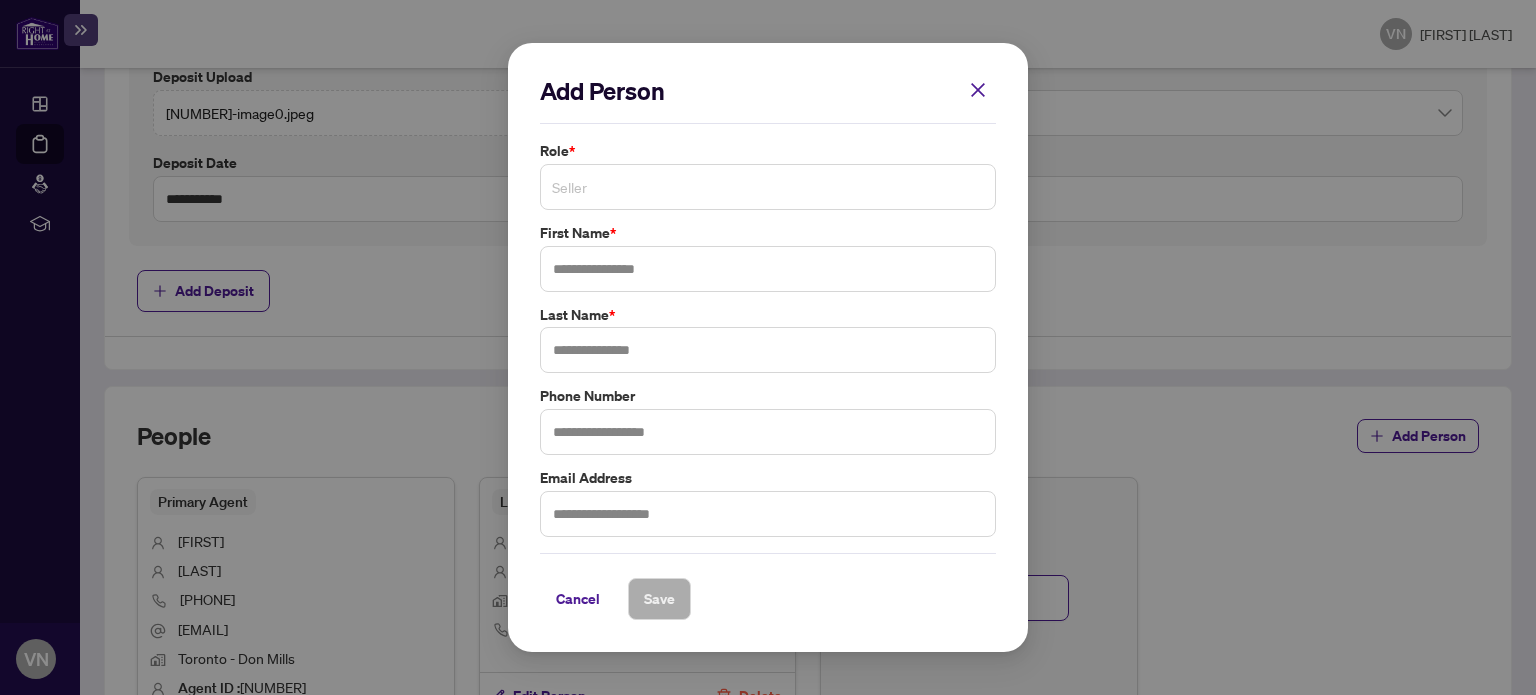 click on "Seller" at bounding box center (768, 187) 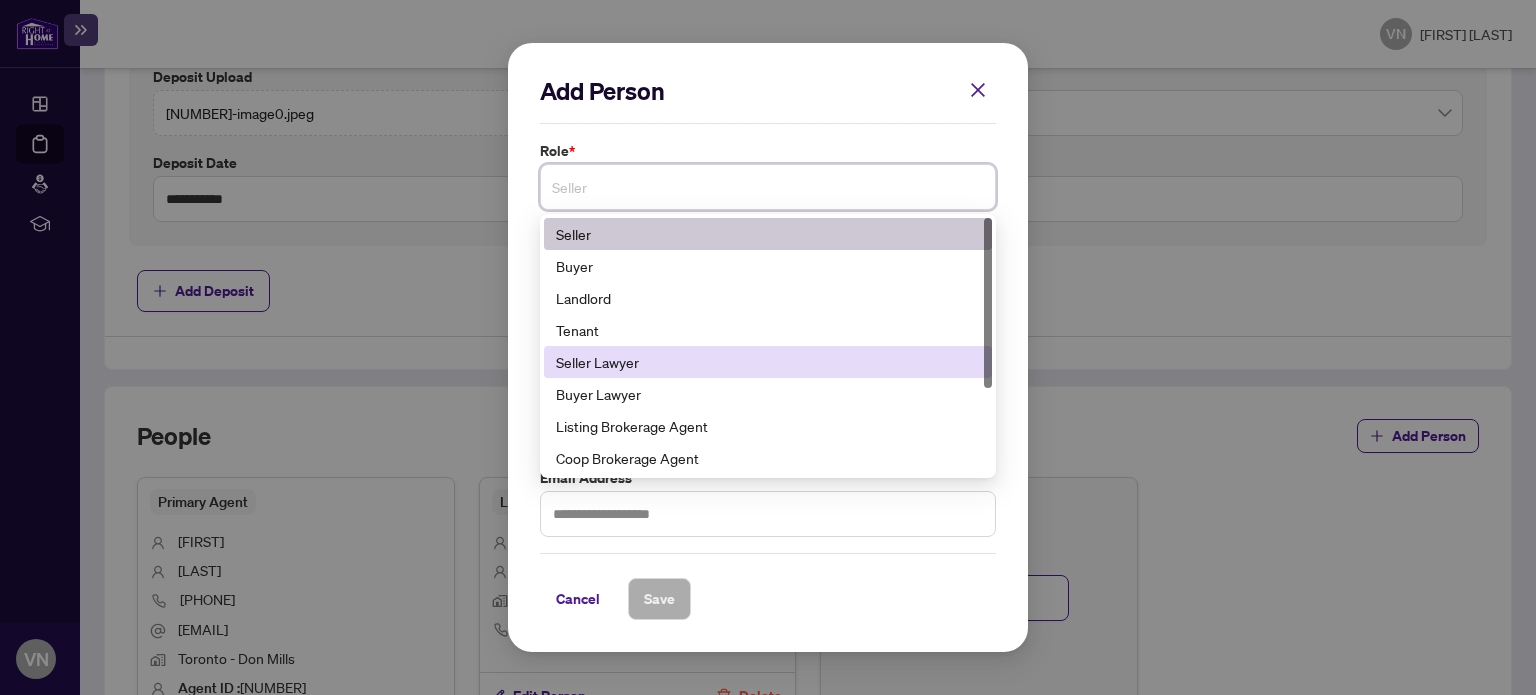 click on "Seller Lawyer" at bounding box center (768, 362) 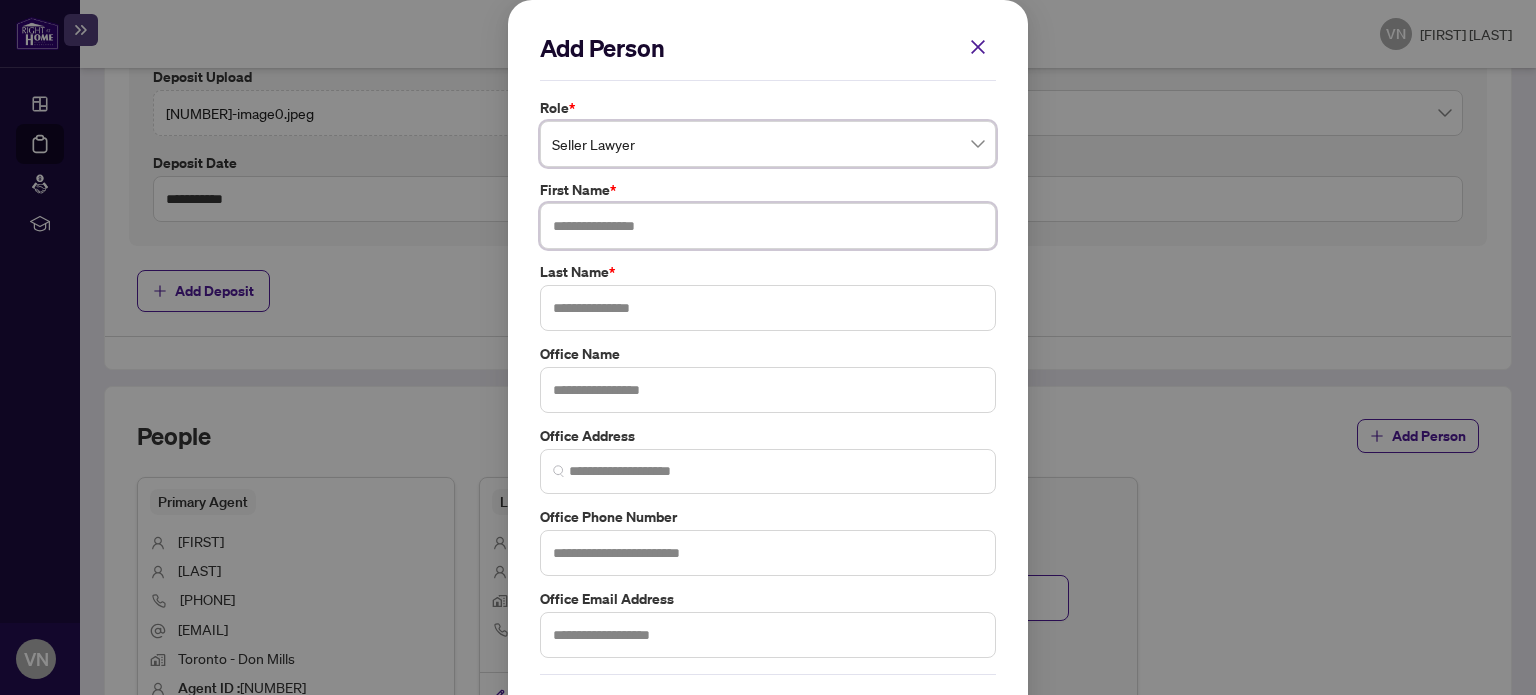 click at bounding box center [768, 226] 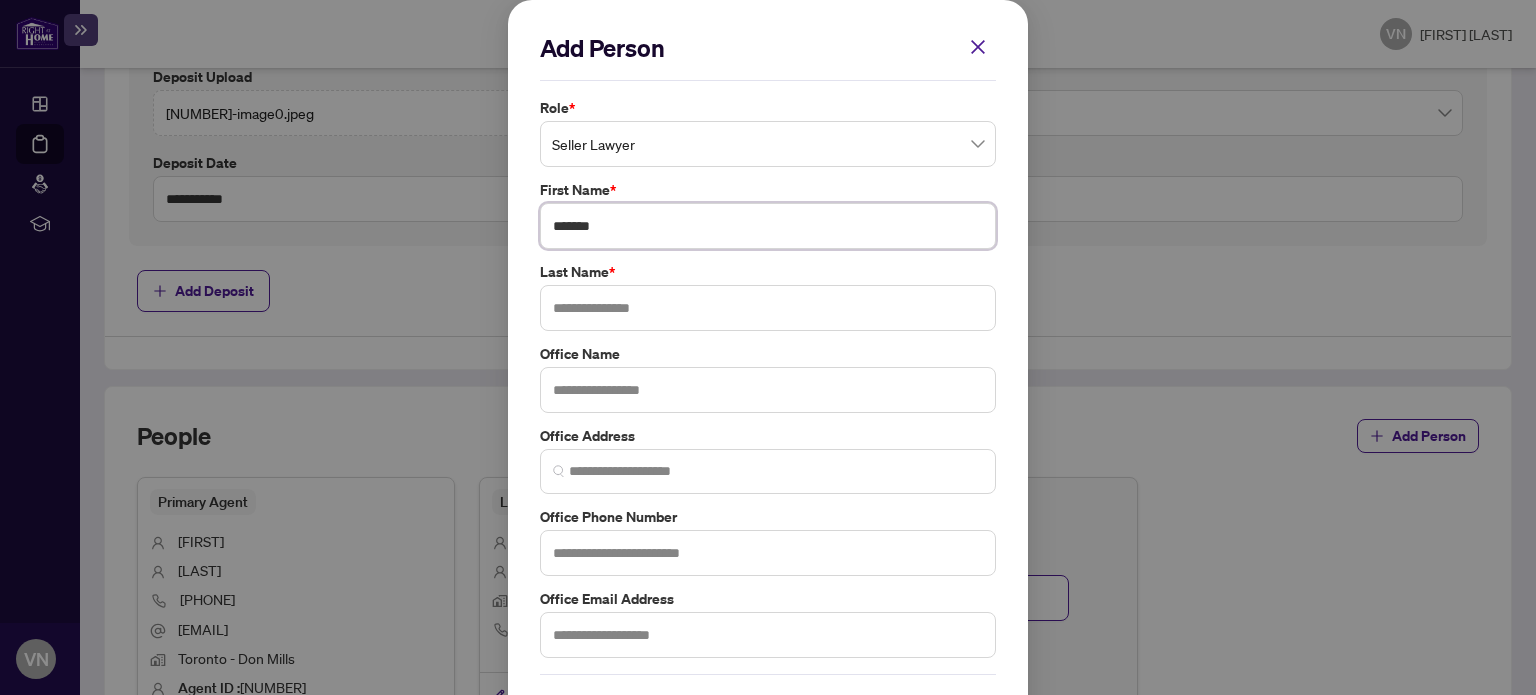 type on "******" 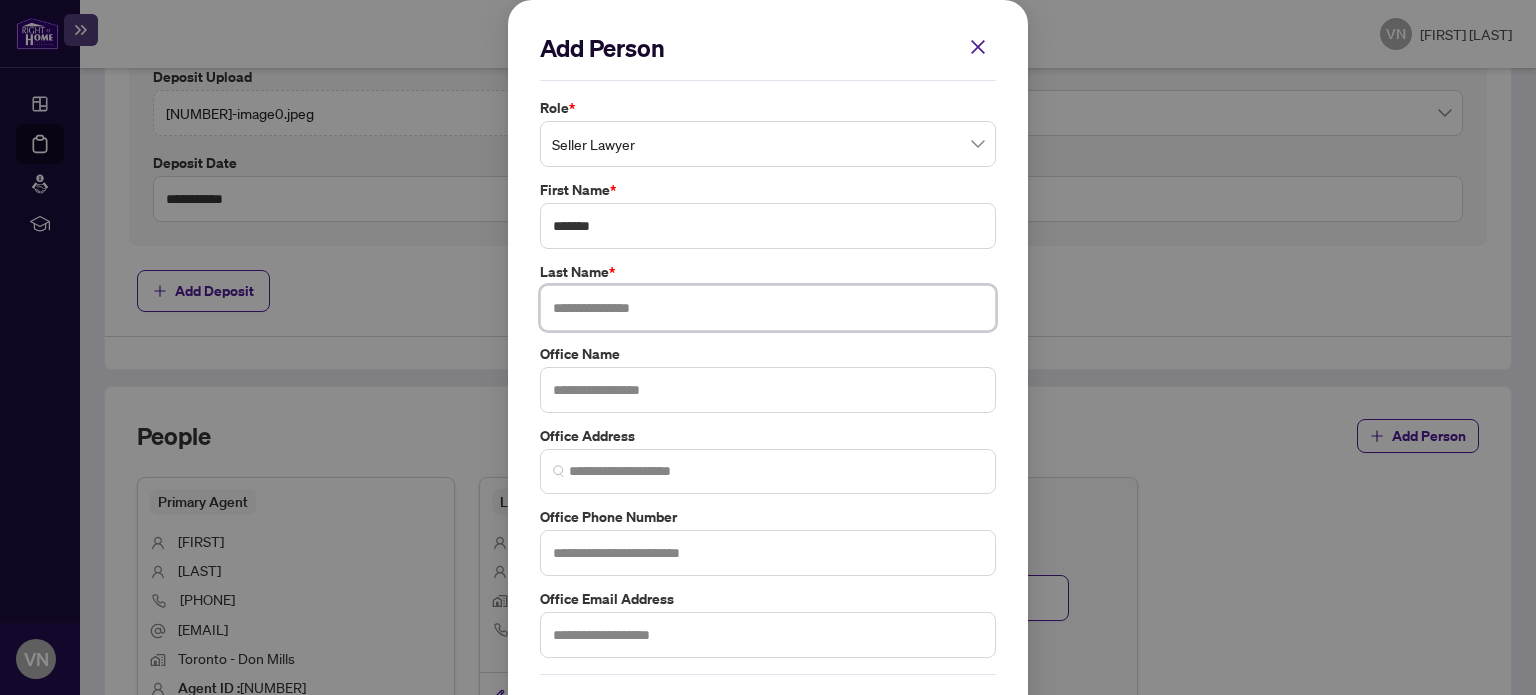 click at bounding box center (768, 308) 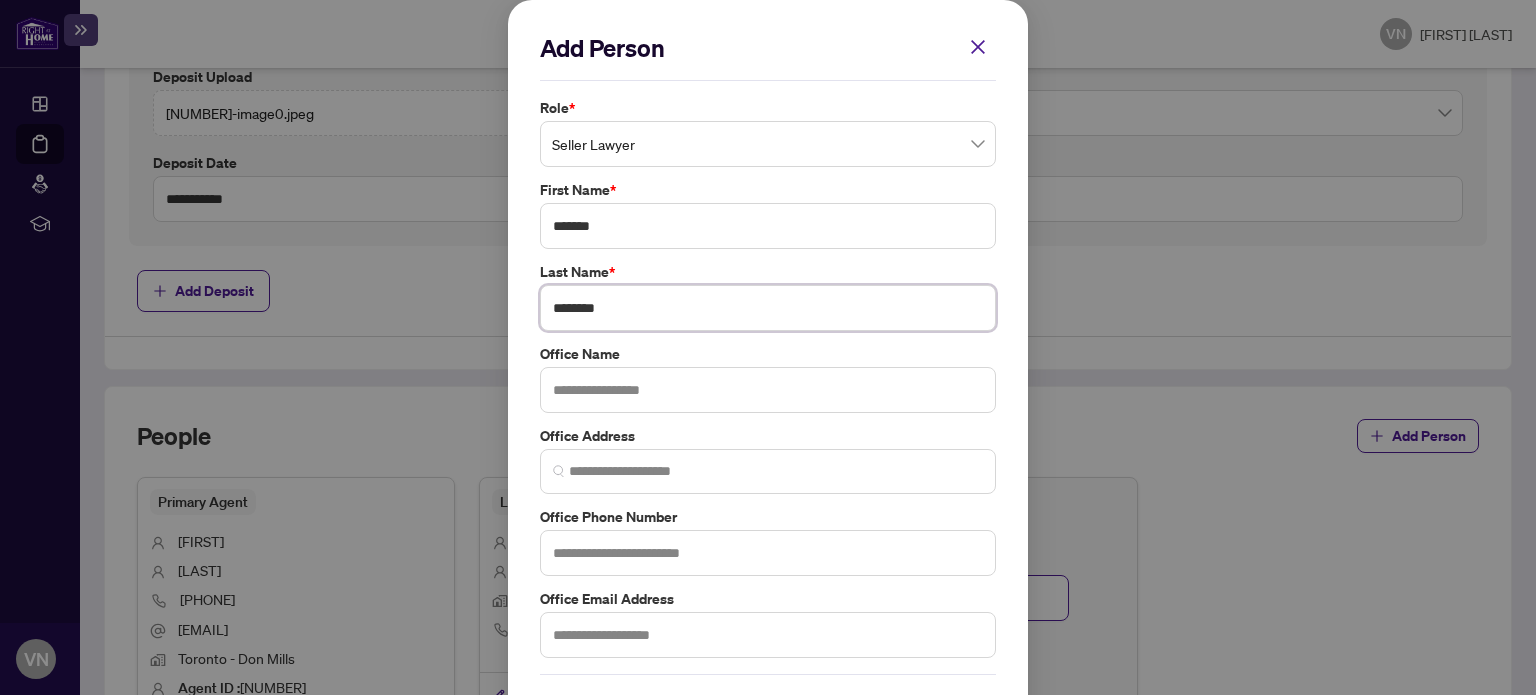 type on "*******" 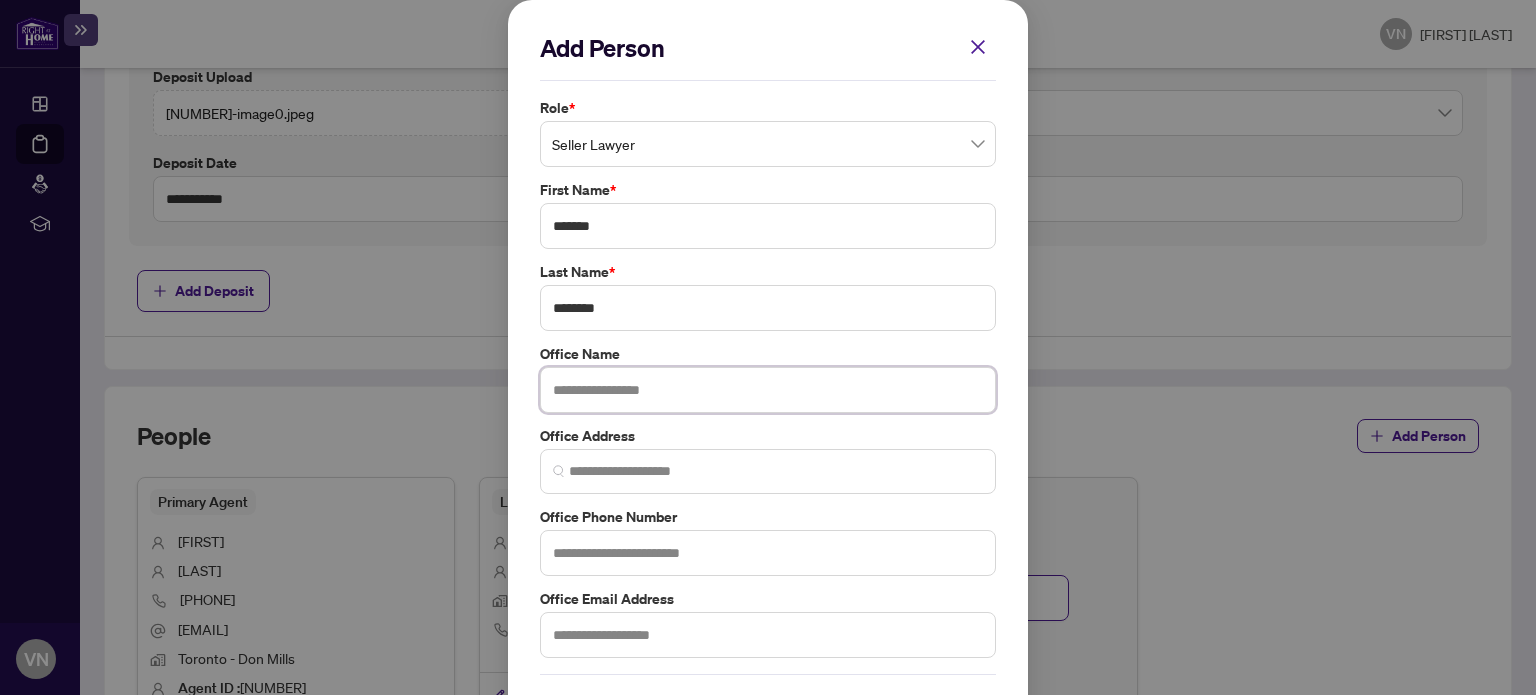 click at bounding box center (768, 390) 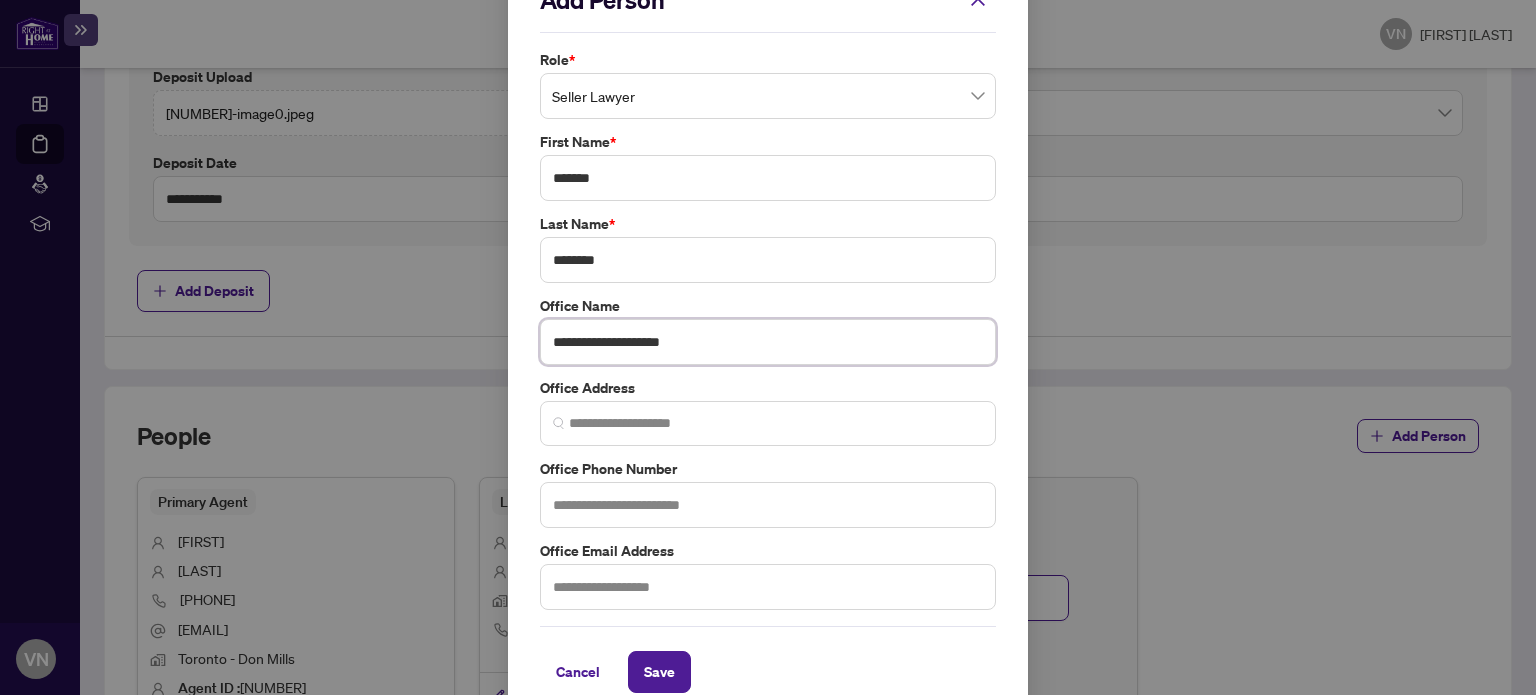 scroll, scrollTop: 74, scrollLeft: 0, axis: vertical 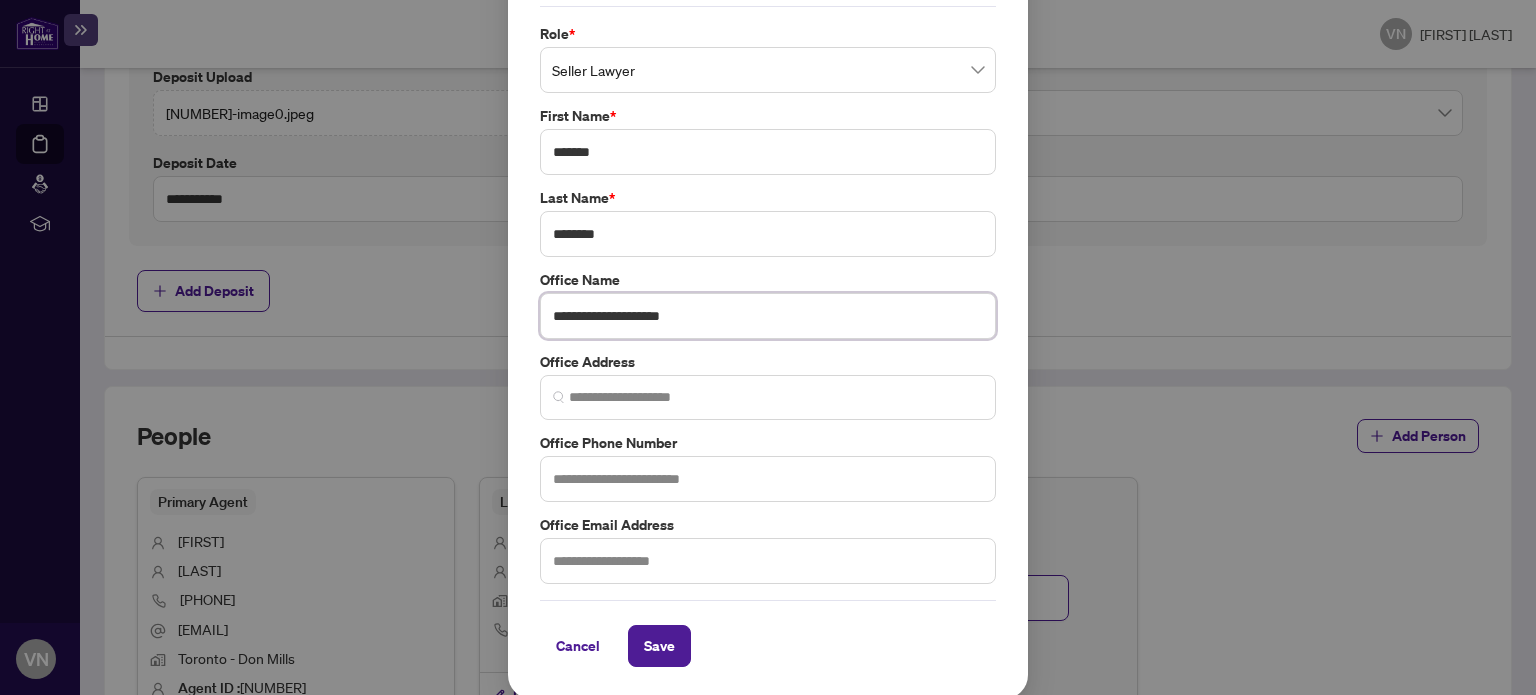 type on "**********" 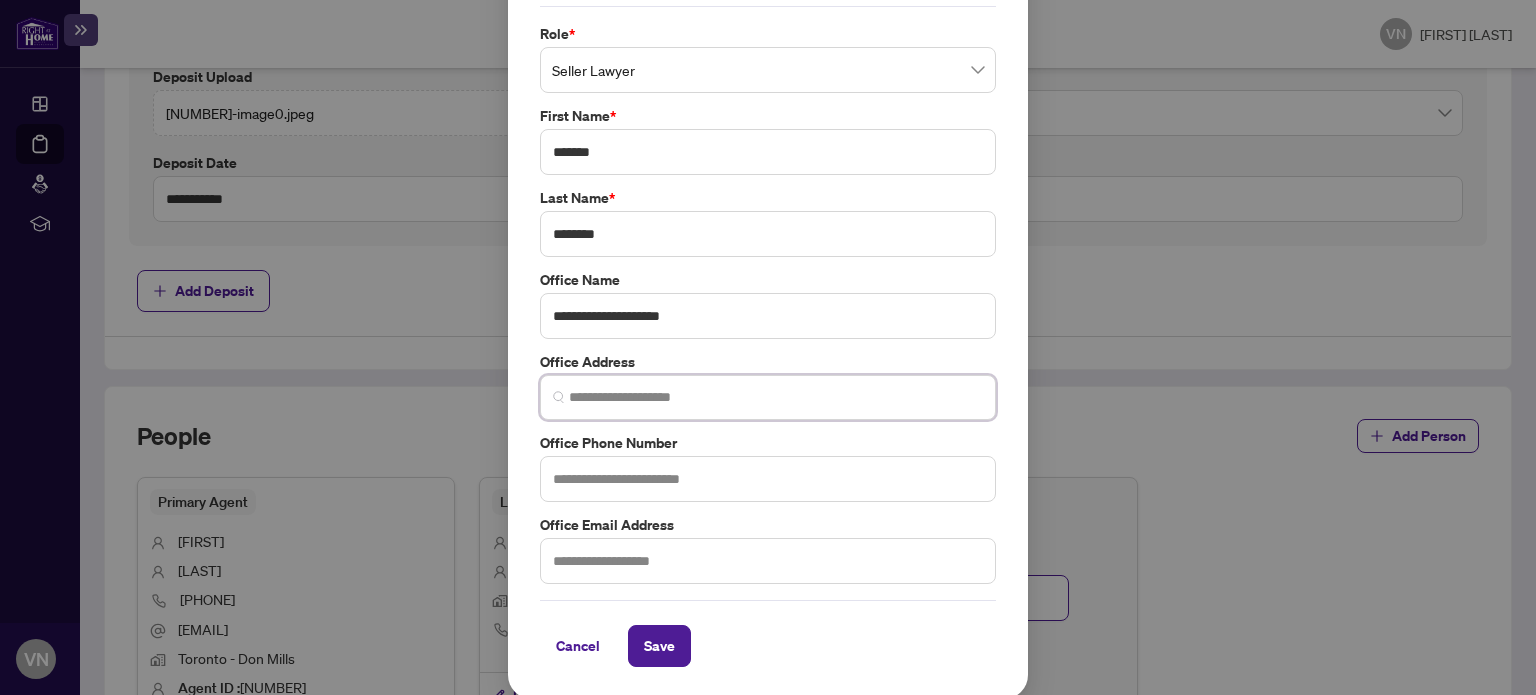 click at bounding box center [776, 397] 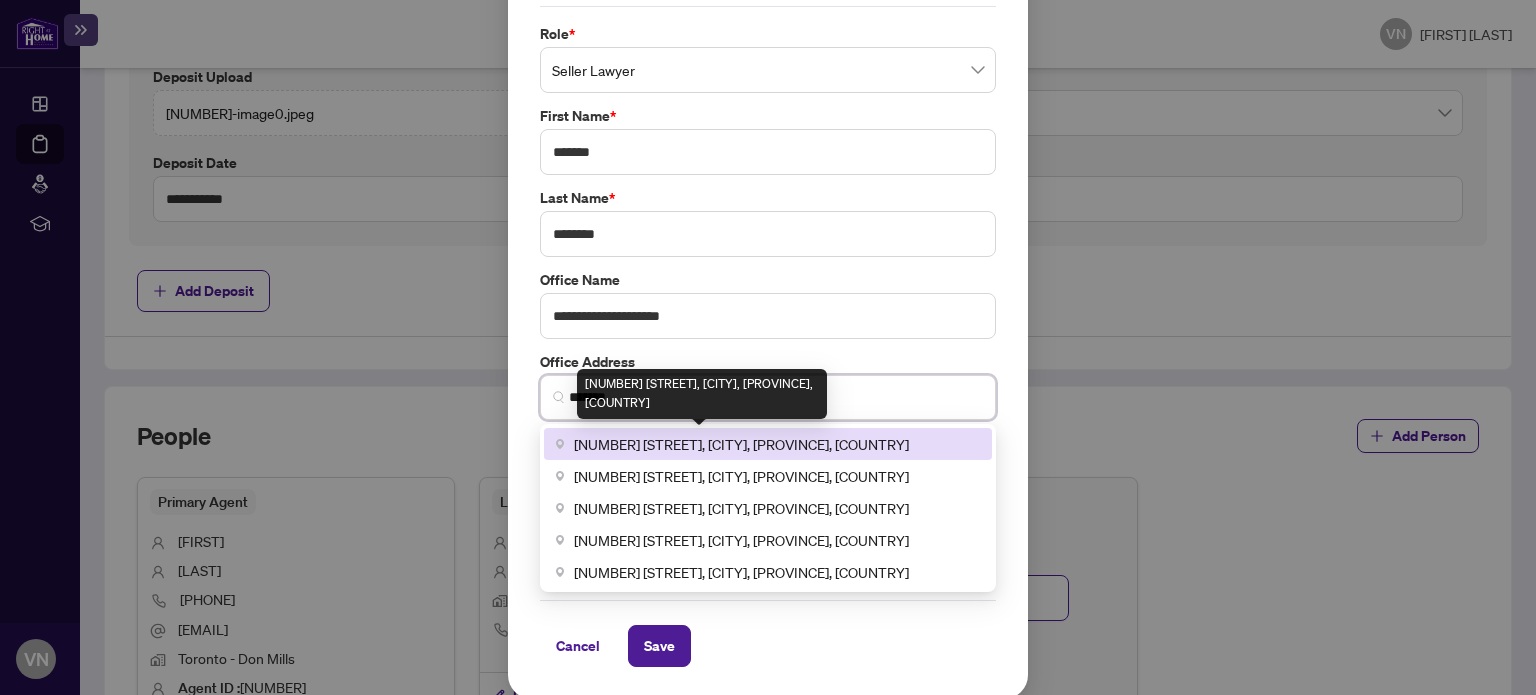 click on "[NUMBER] [STREET], [CITY], [PROVINCE], [COUNTRY]" at bounding box center [741, 444] 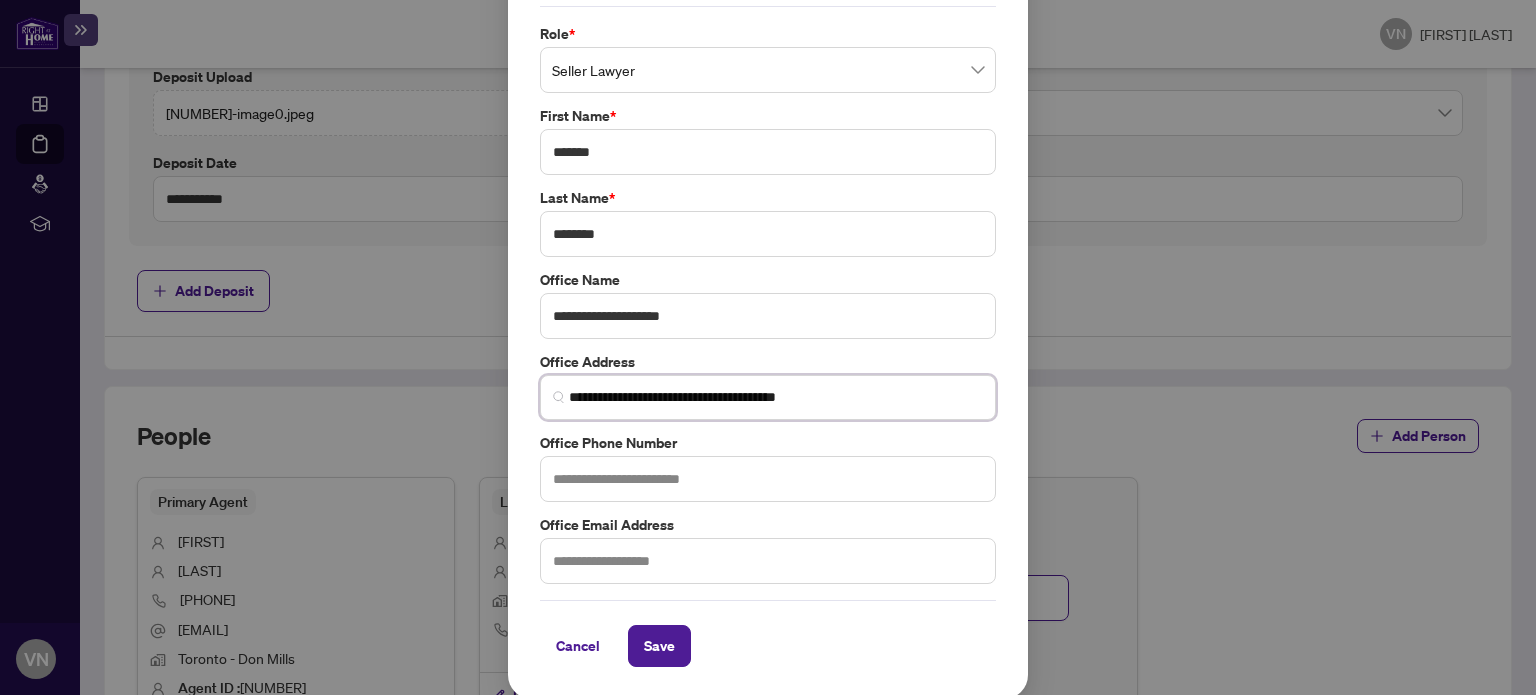 type on "**********" 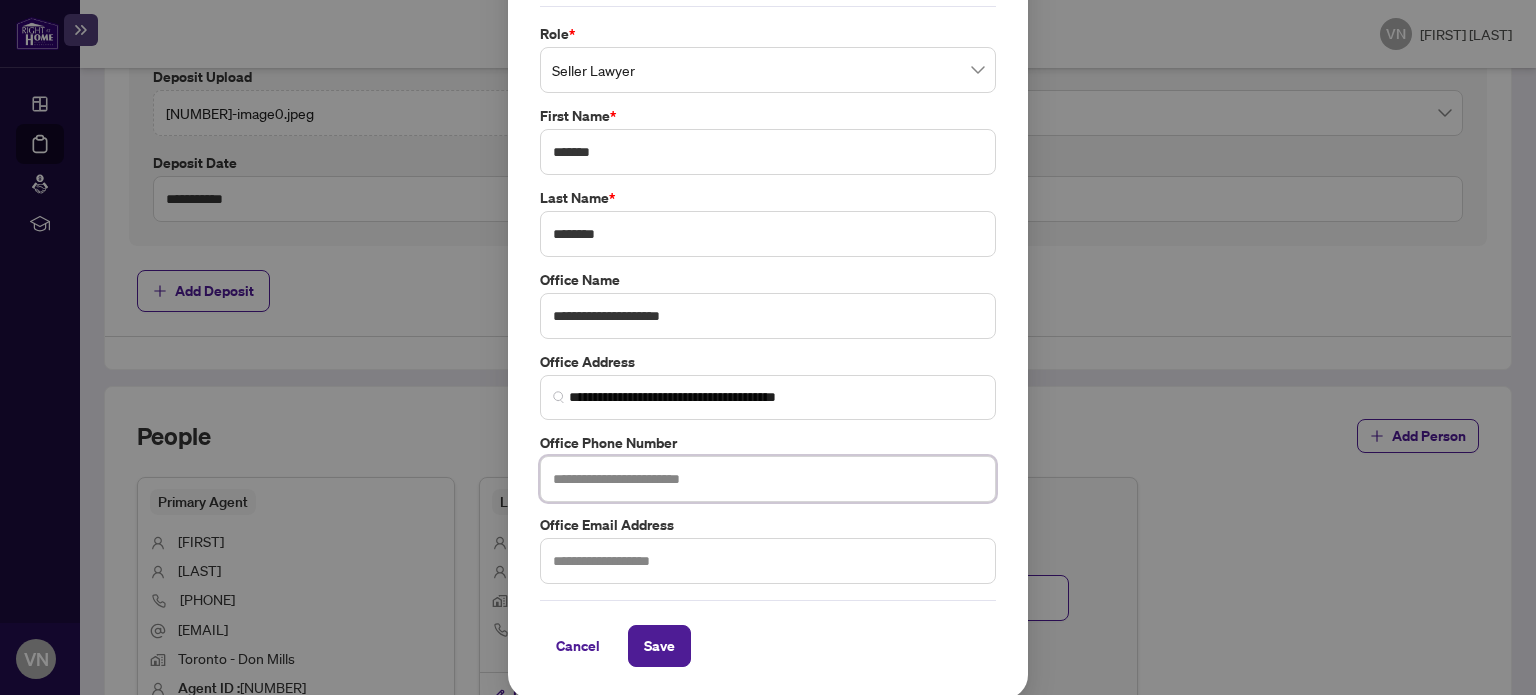 click at bounding box center [768, 479] 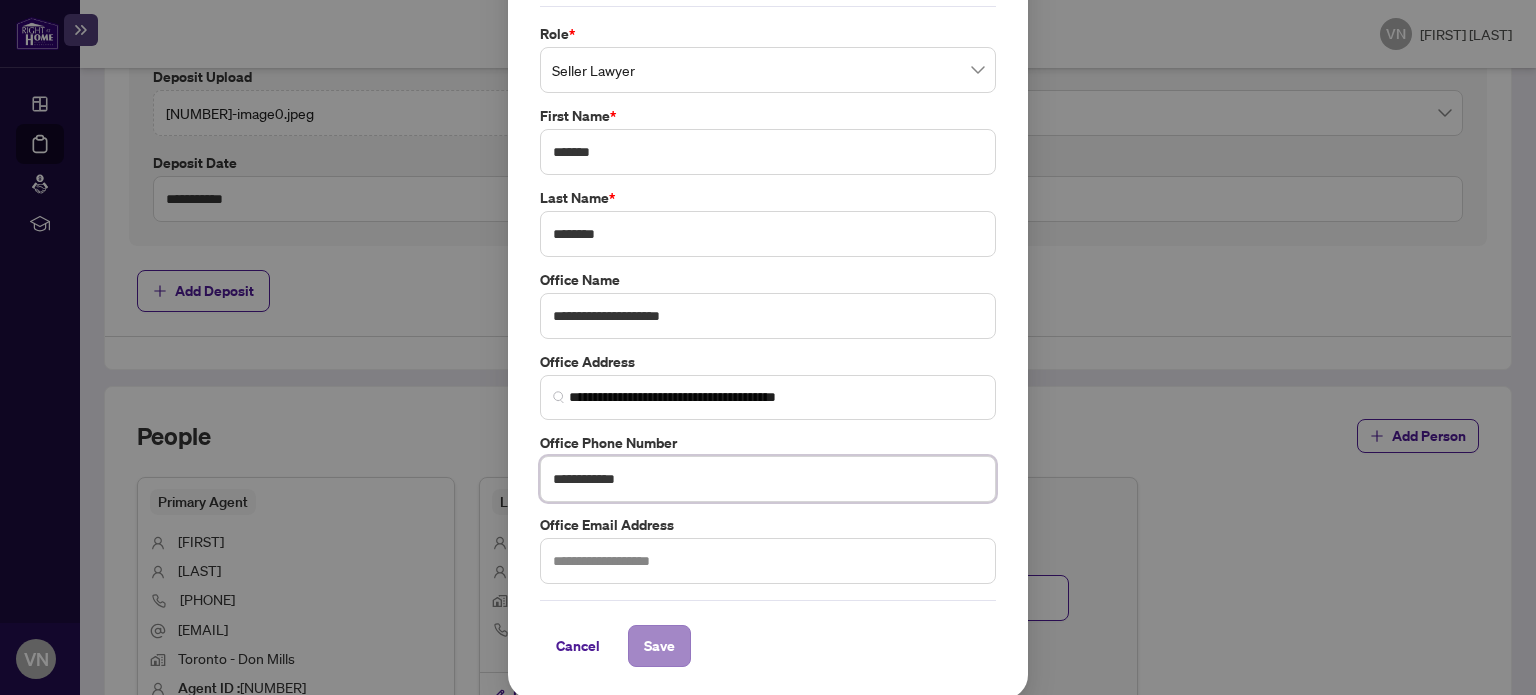 type on "**********" 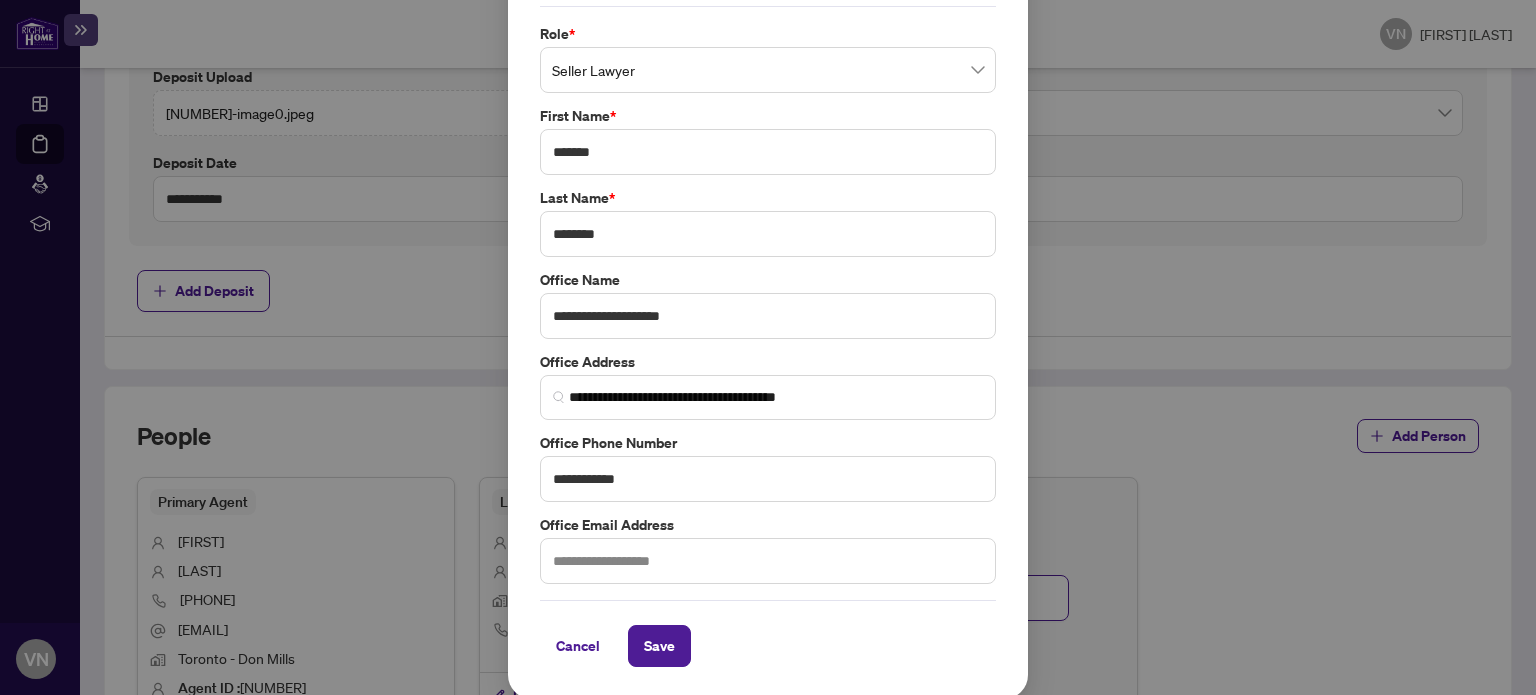 drag, startPoint x: 665, startPoint y: 639, endPoint x: 2353, endPoint y: 463, distance: 1697.1505 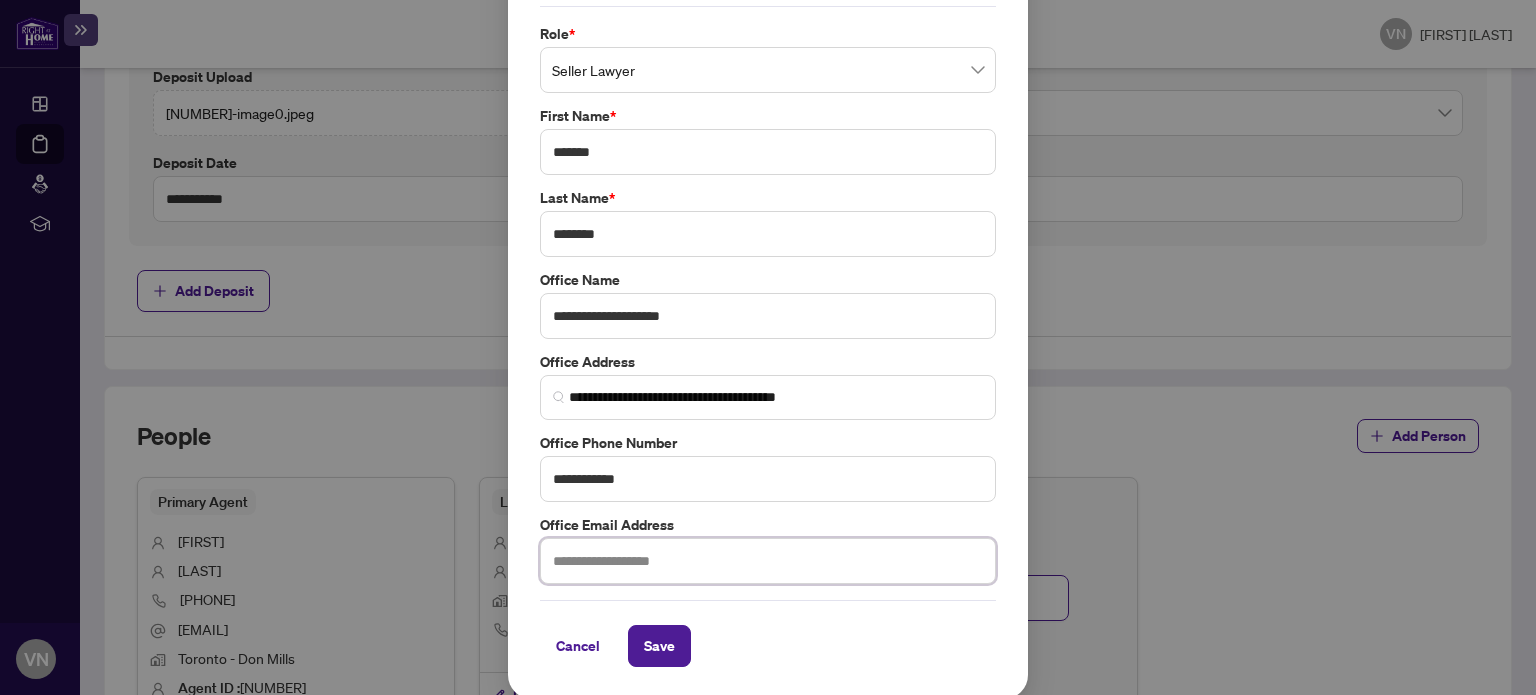 click at bounding box center [768, 561] 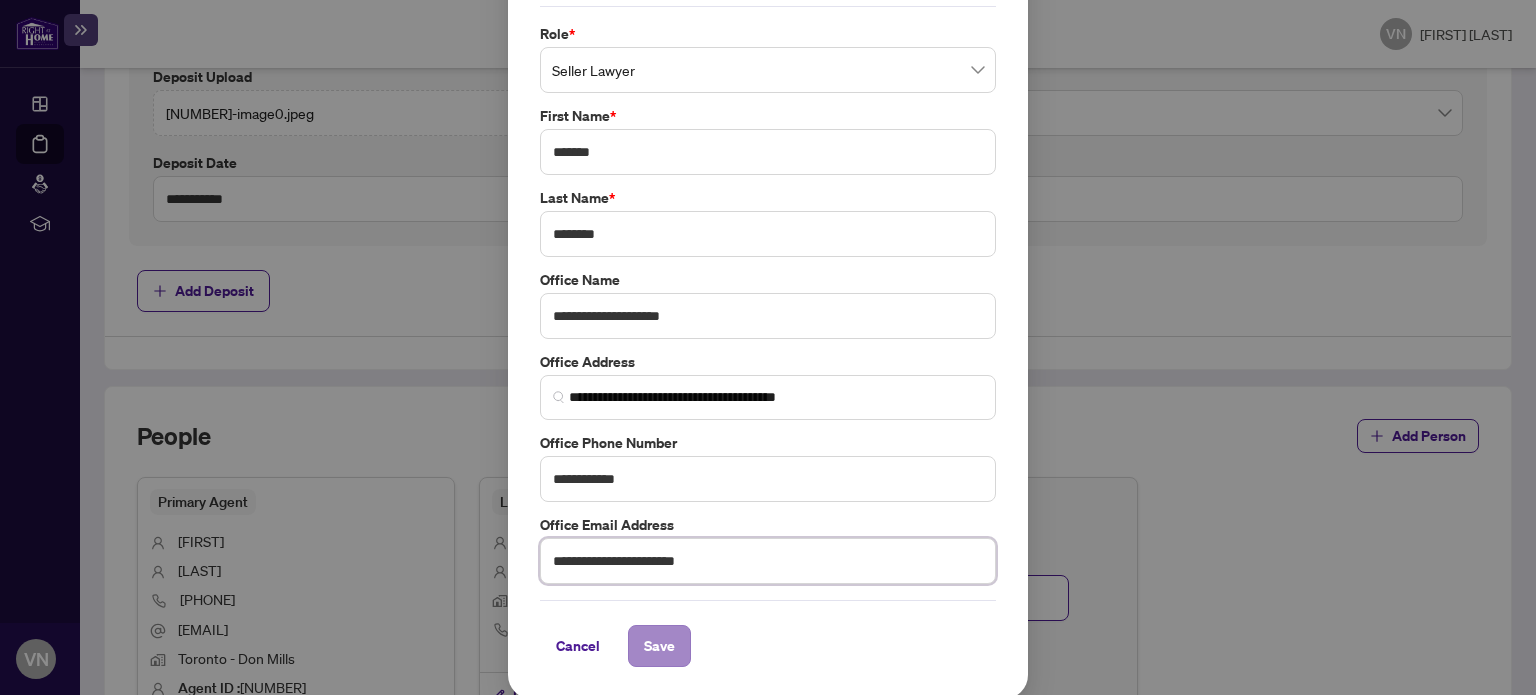 type on "**********" 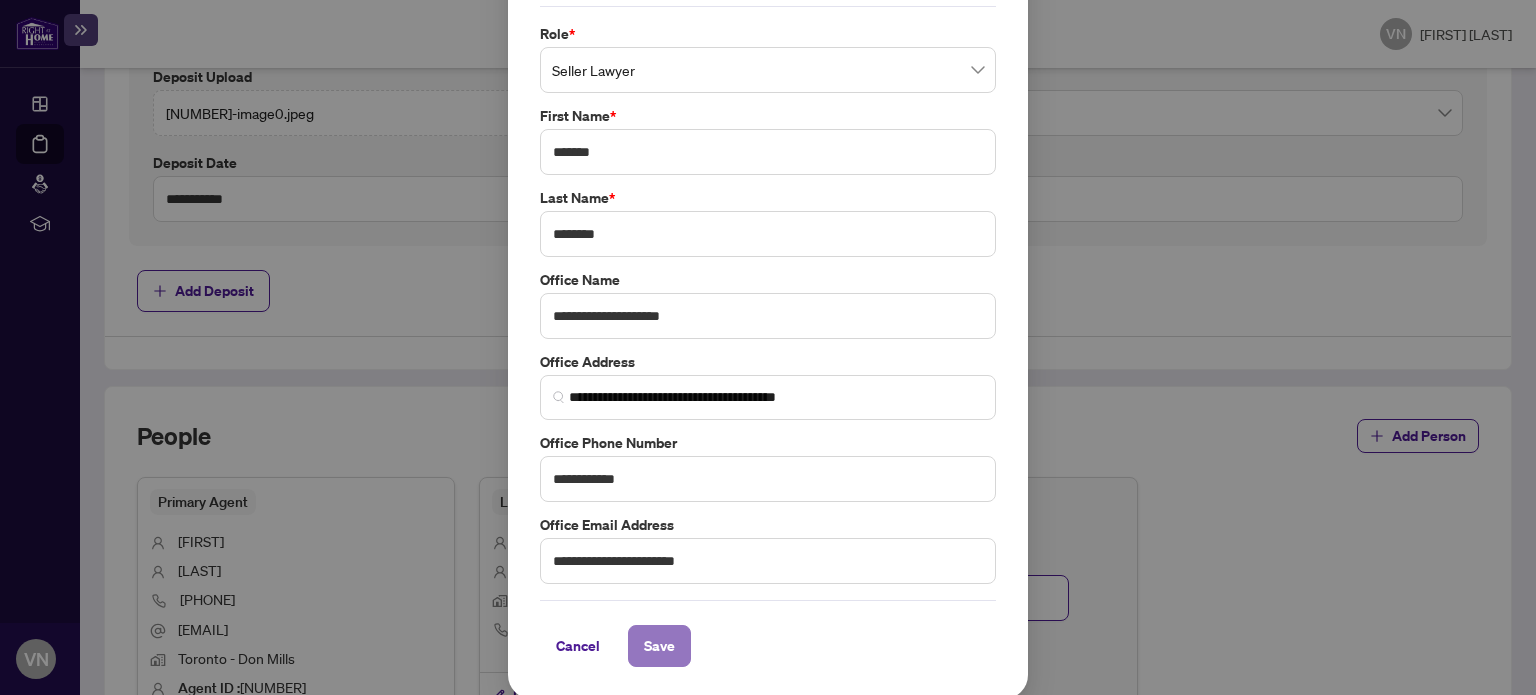 click on "Save" at bounding box center (659, 646) 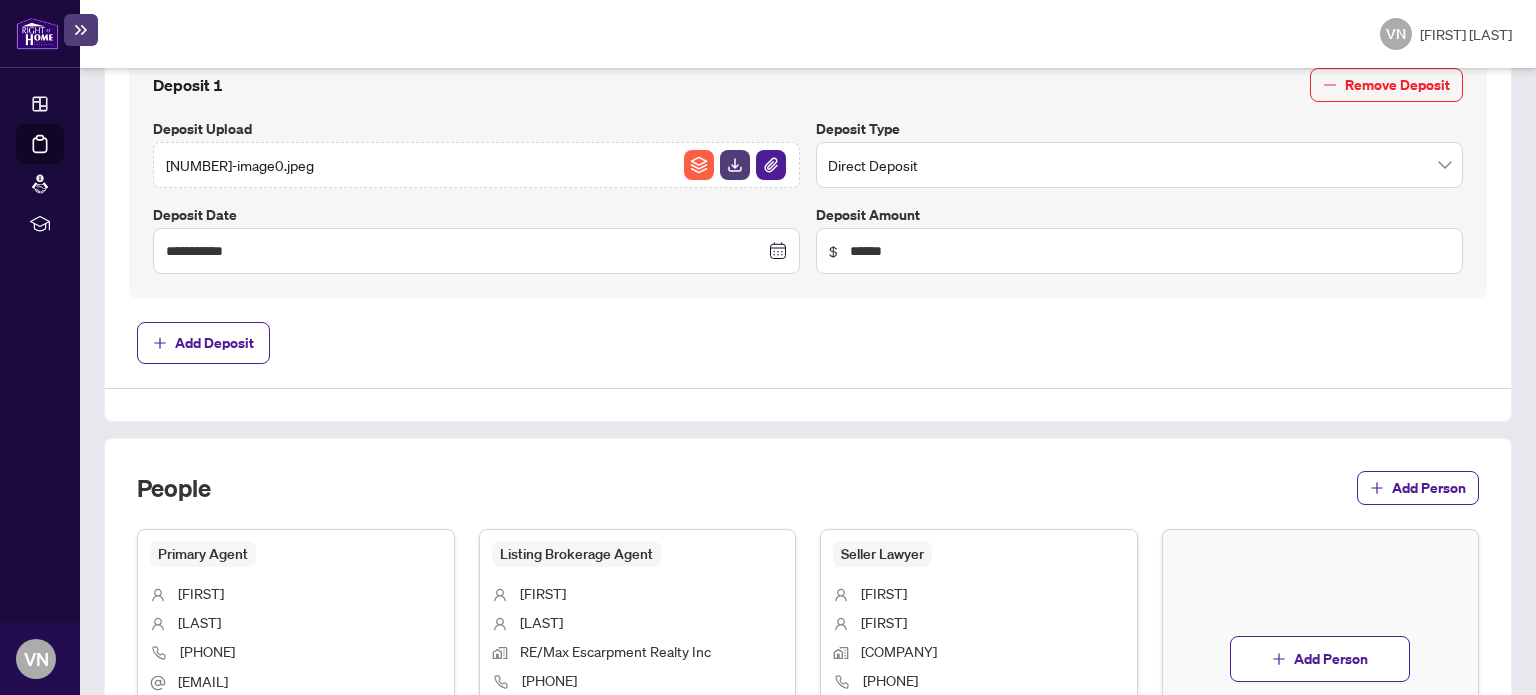 scroll, scrollTop: 736, scrollLeft: 0, axis: vertical 